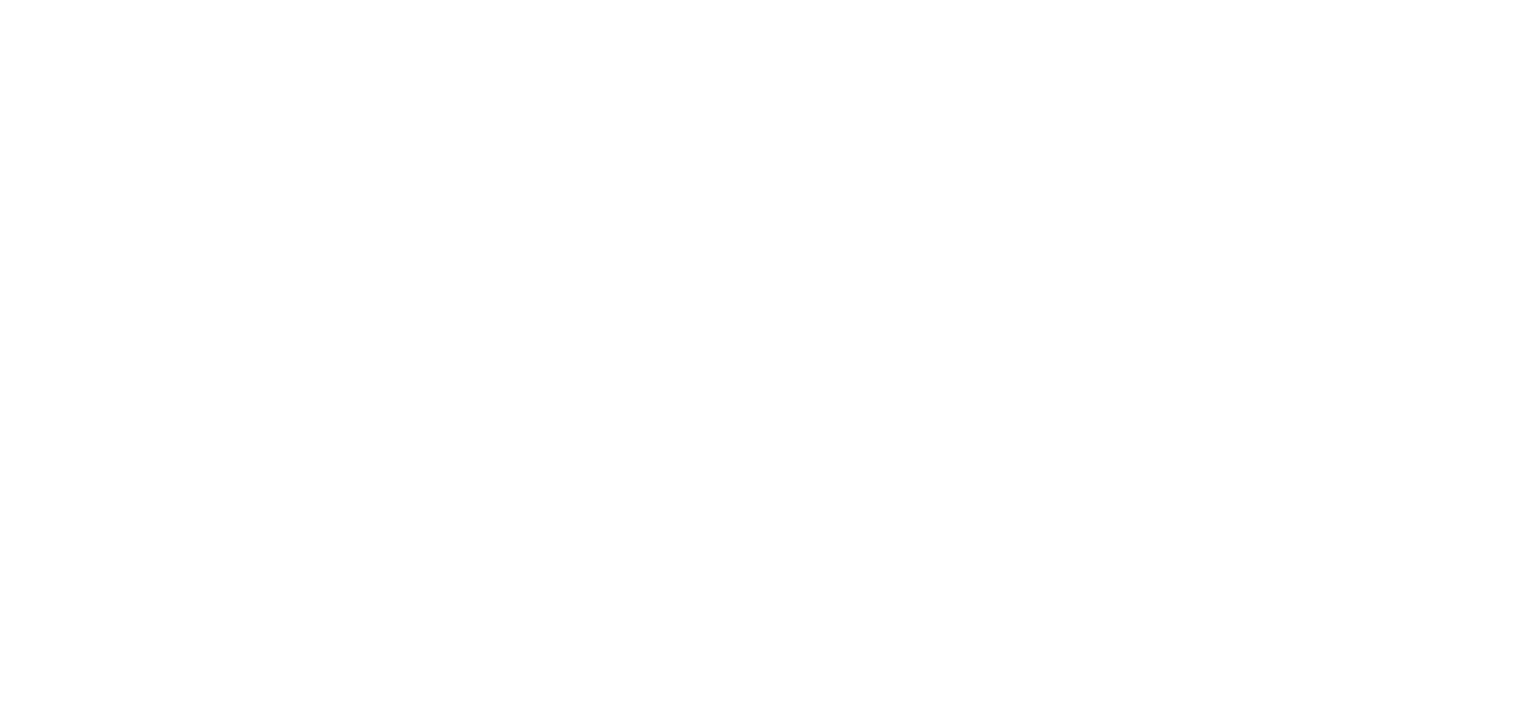 scroll, scrollTop: 0, scrollLeft: 0, axis: both 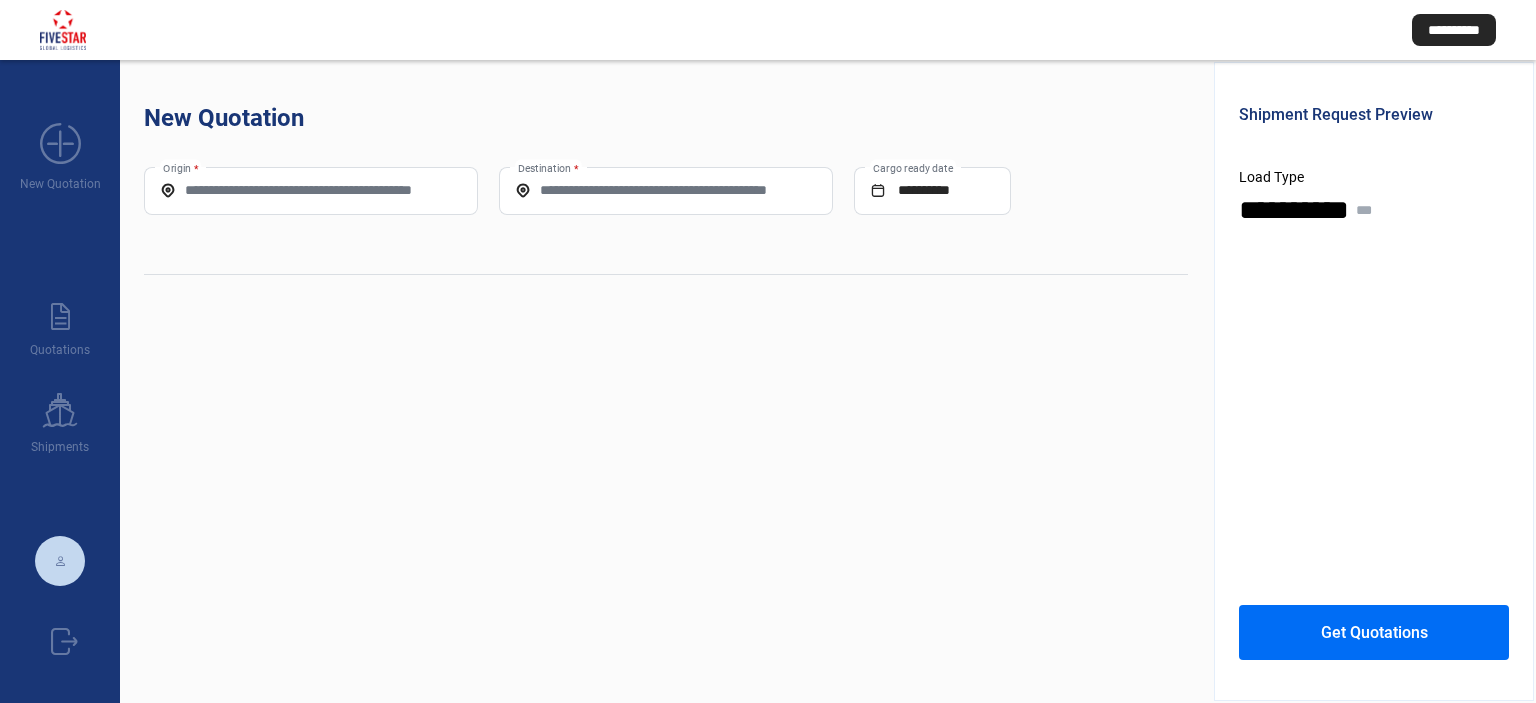 click on "Origin *" at bounding box center [311, 190] 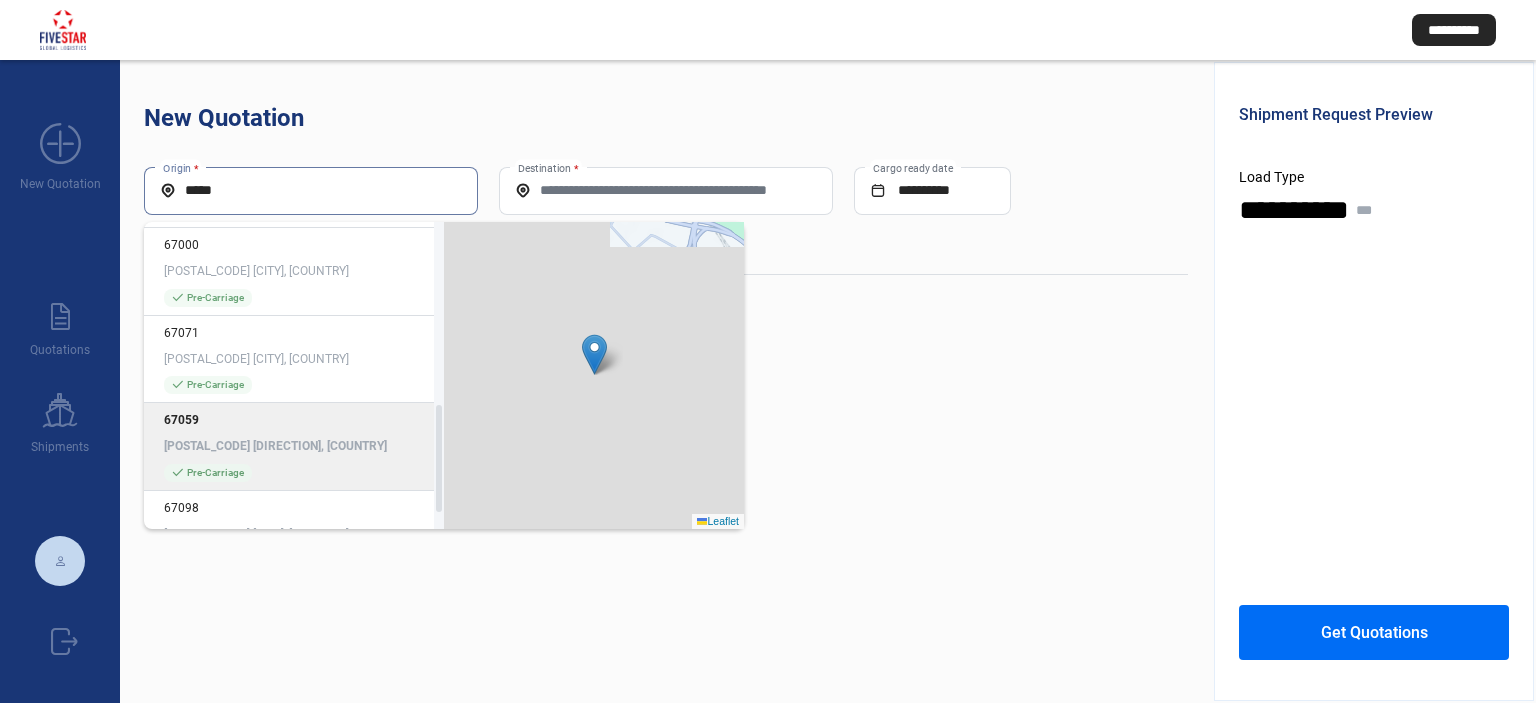 scroll, scrollTop: 567, scrollLeft: 0, axis: vertical 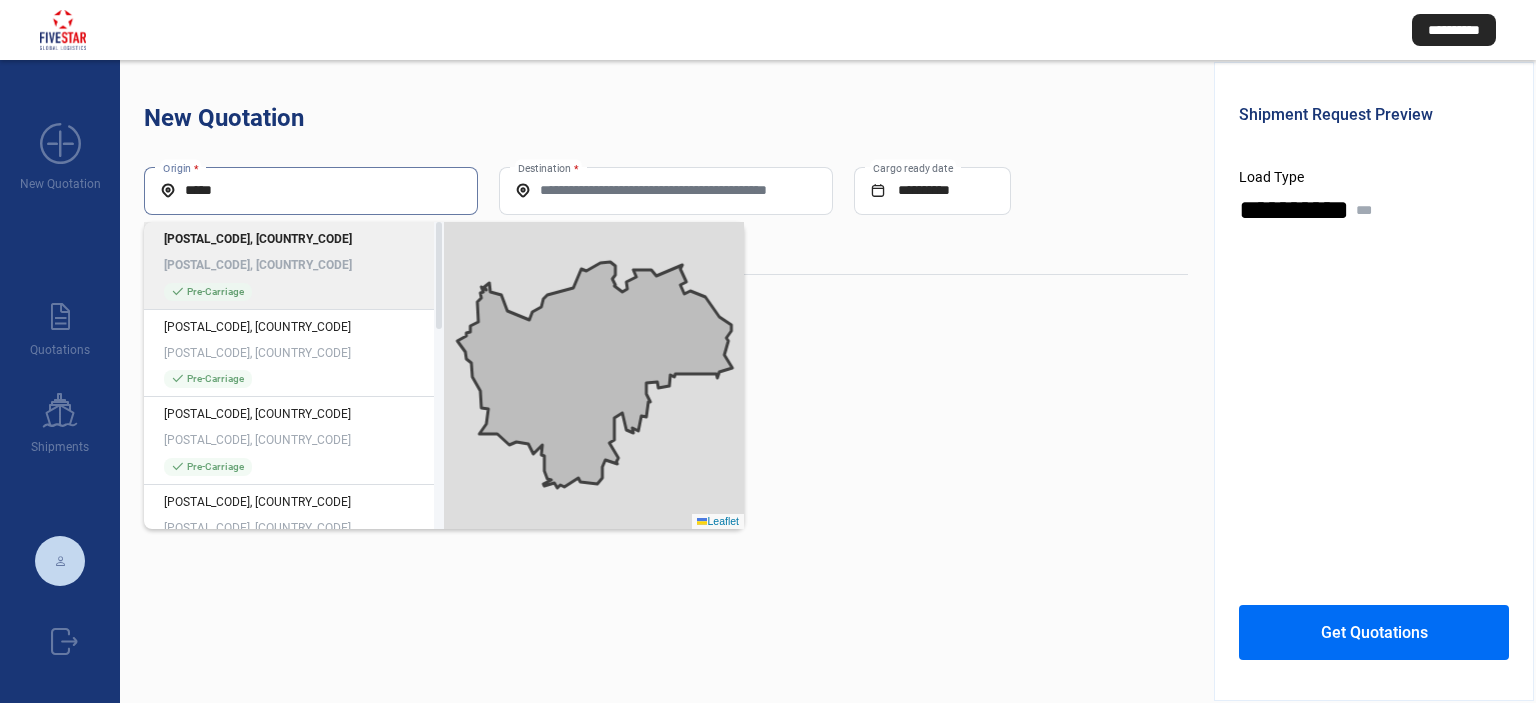 click on "*****" at bounding box center (311, 190) 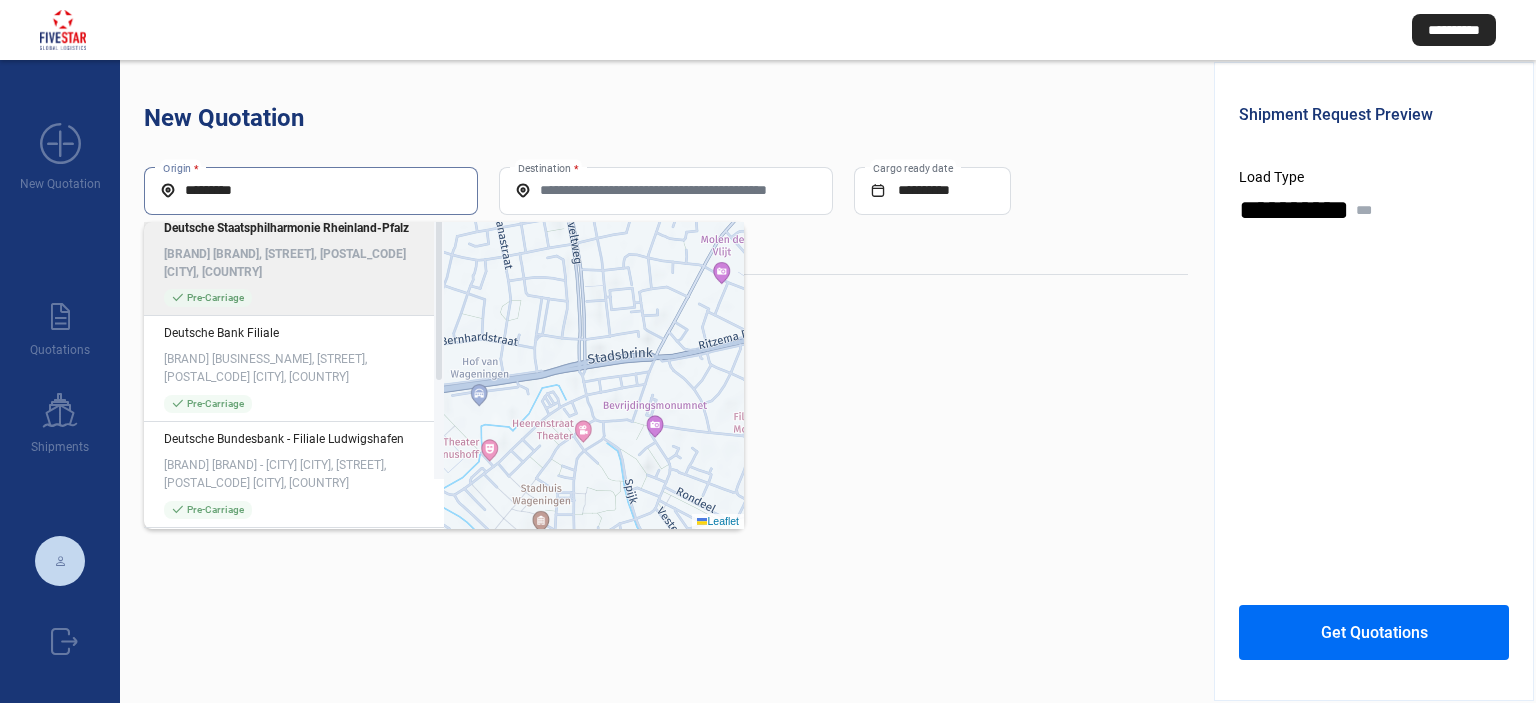 scroll, scrollTop: 0, scrollLeft: 0, axis: both 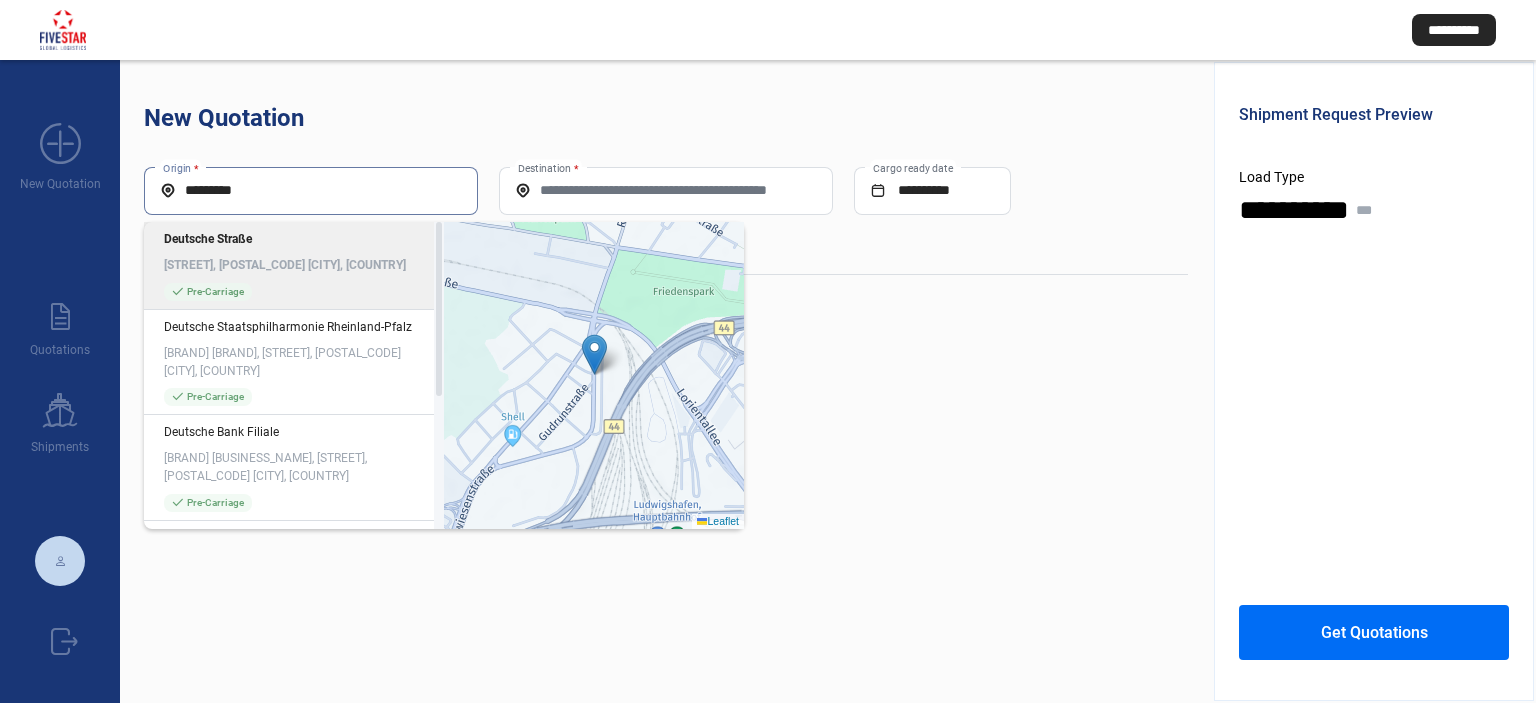 type on "*********" 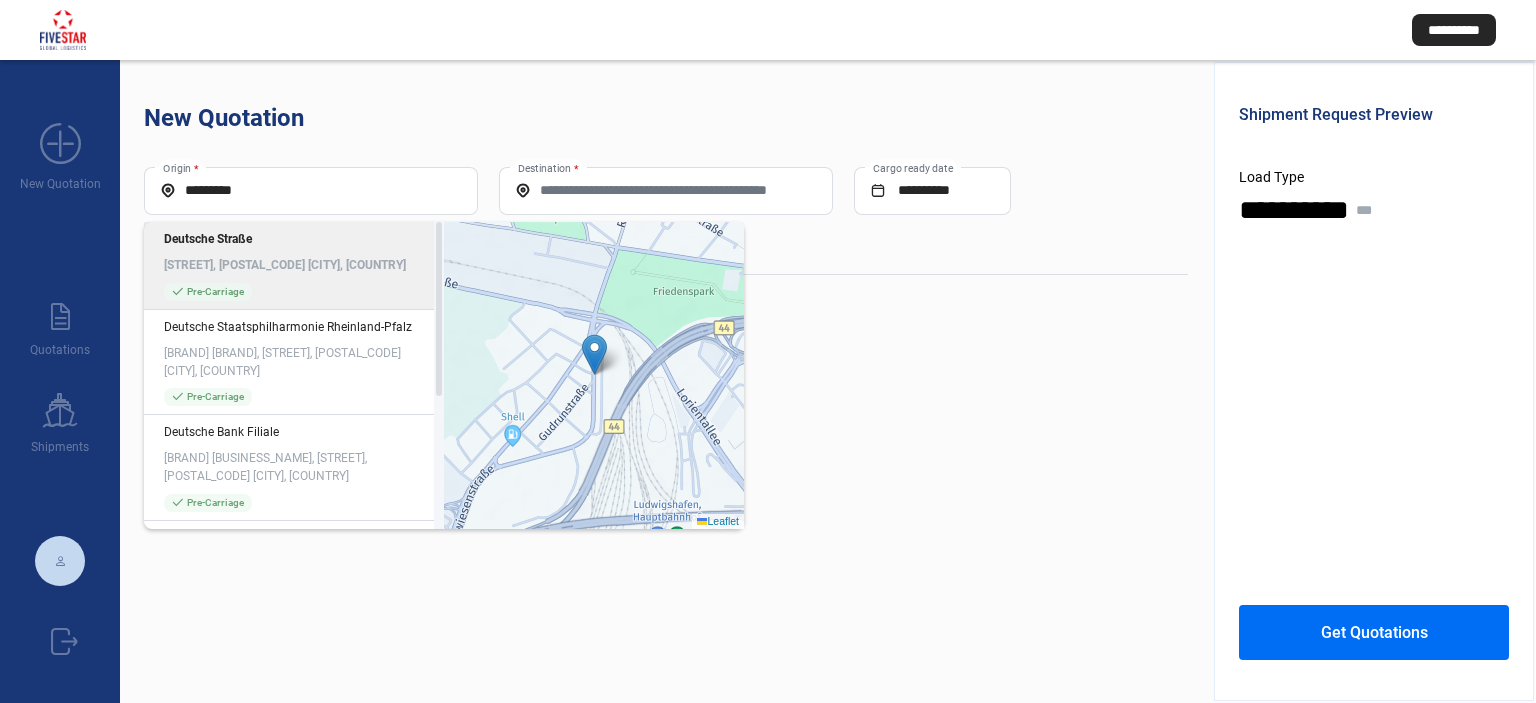 click on "[STREET], [POSTAL_CODE] [CITY], [COUNTRY]" at bounding box center (294, 265) 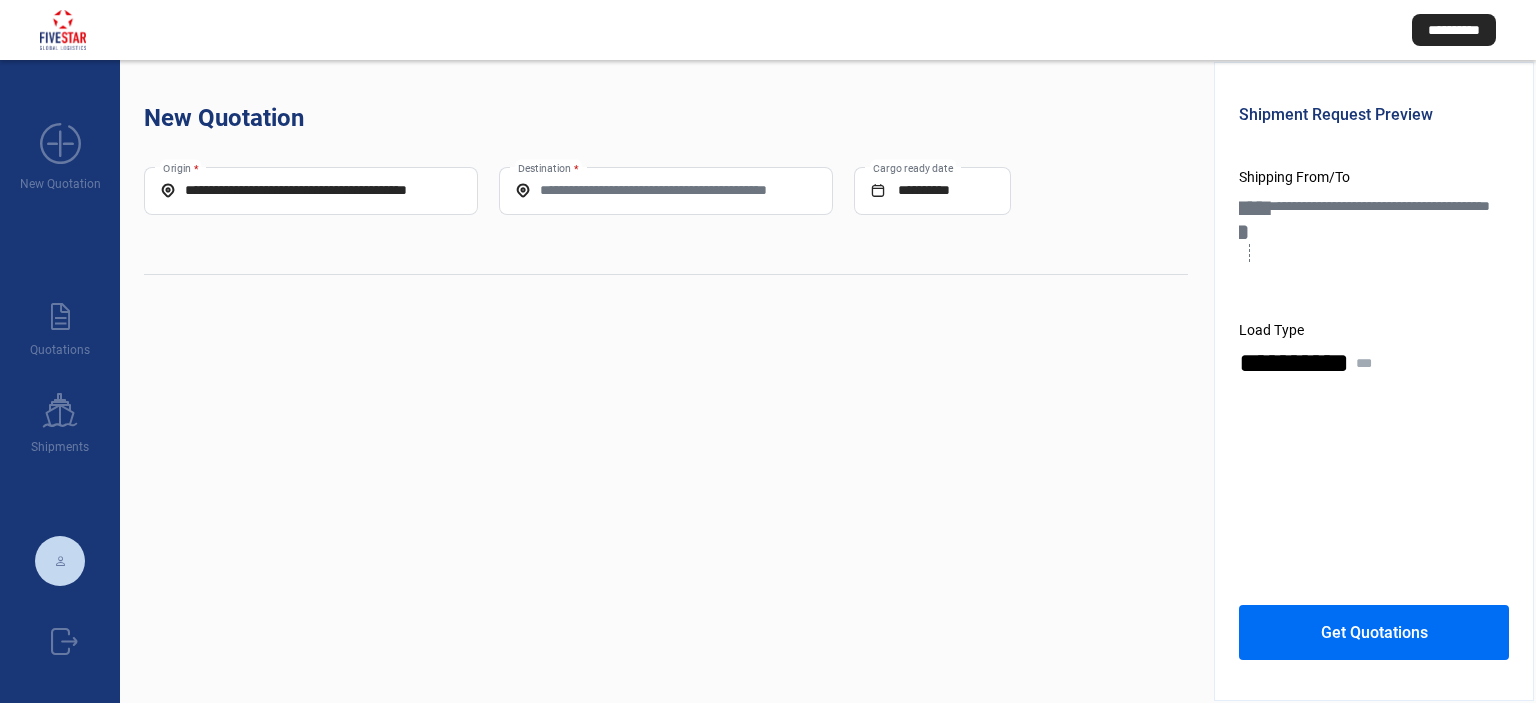 click on "Destination *" at bounding box center (666, 190) 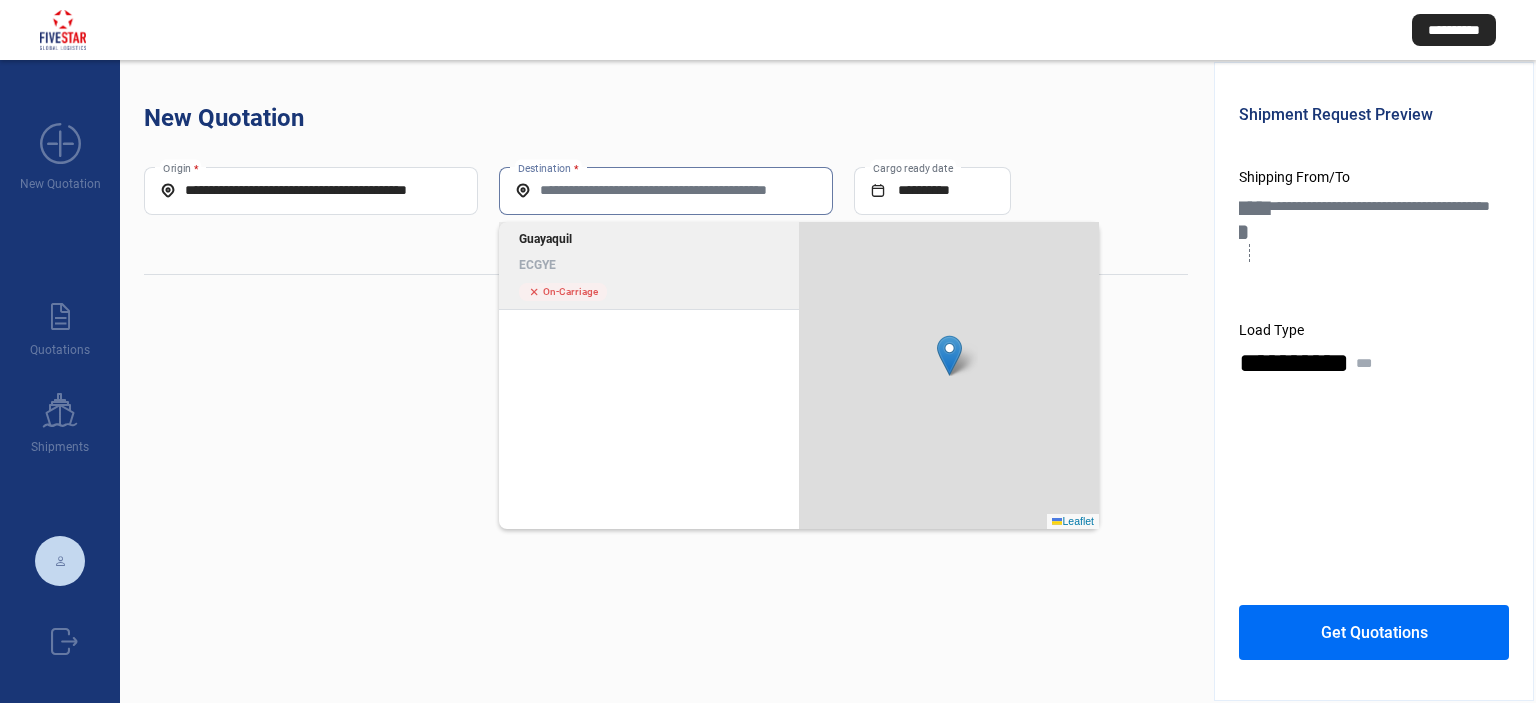 click on "ECGYE" at bounding box center [649, 265] 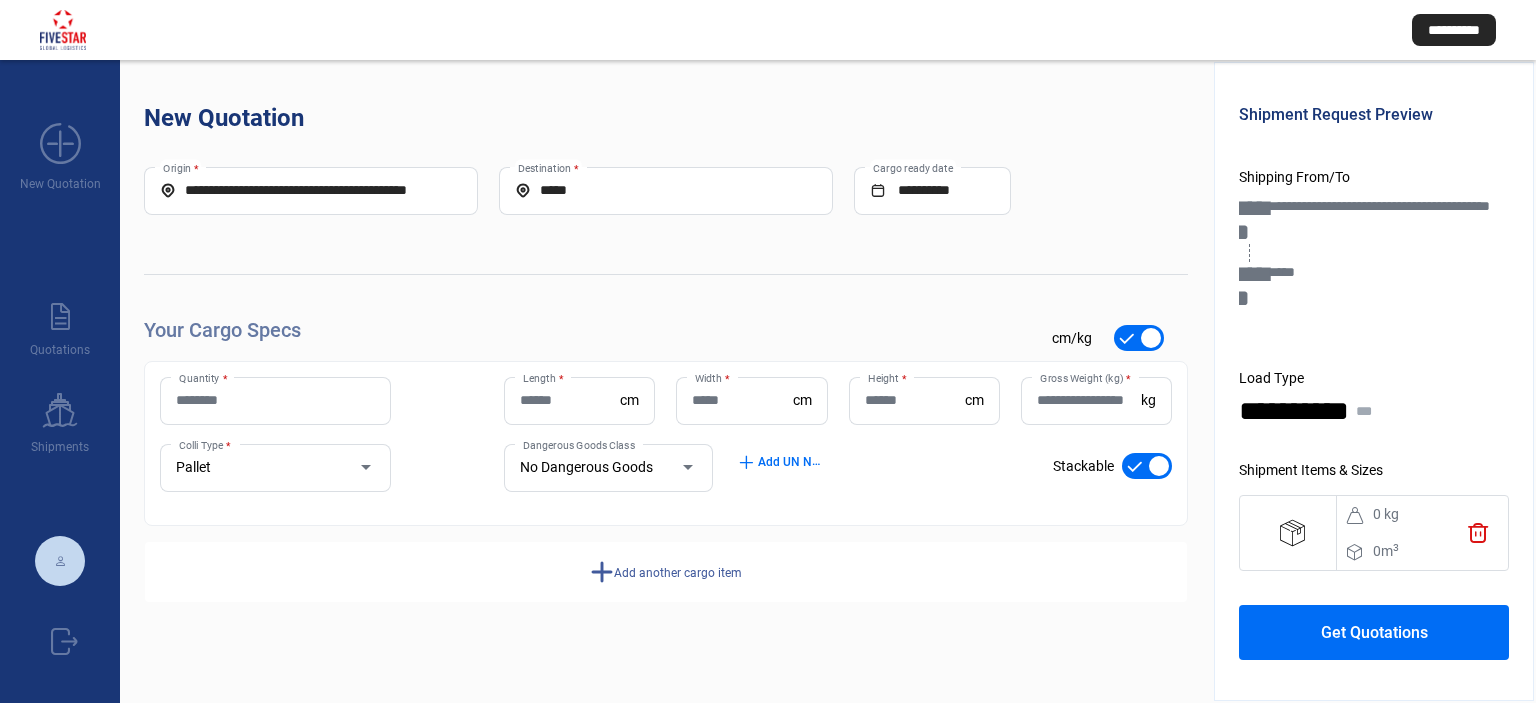 click on "Quantity *" at bounding box center [275, 401] 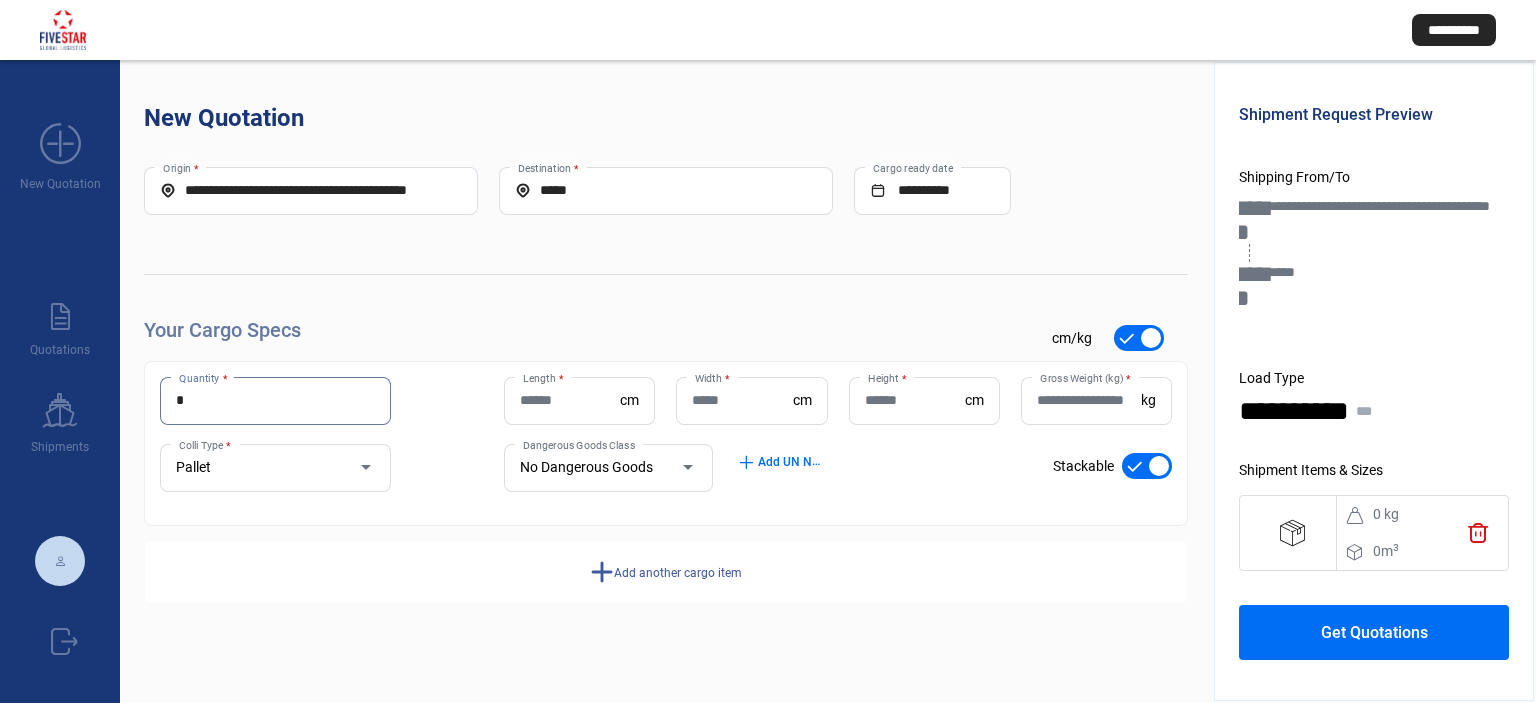 type on "*" 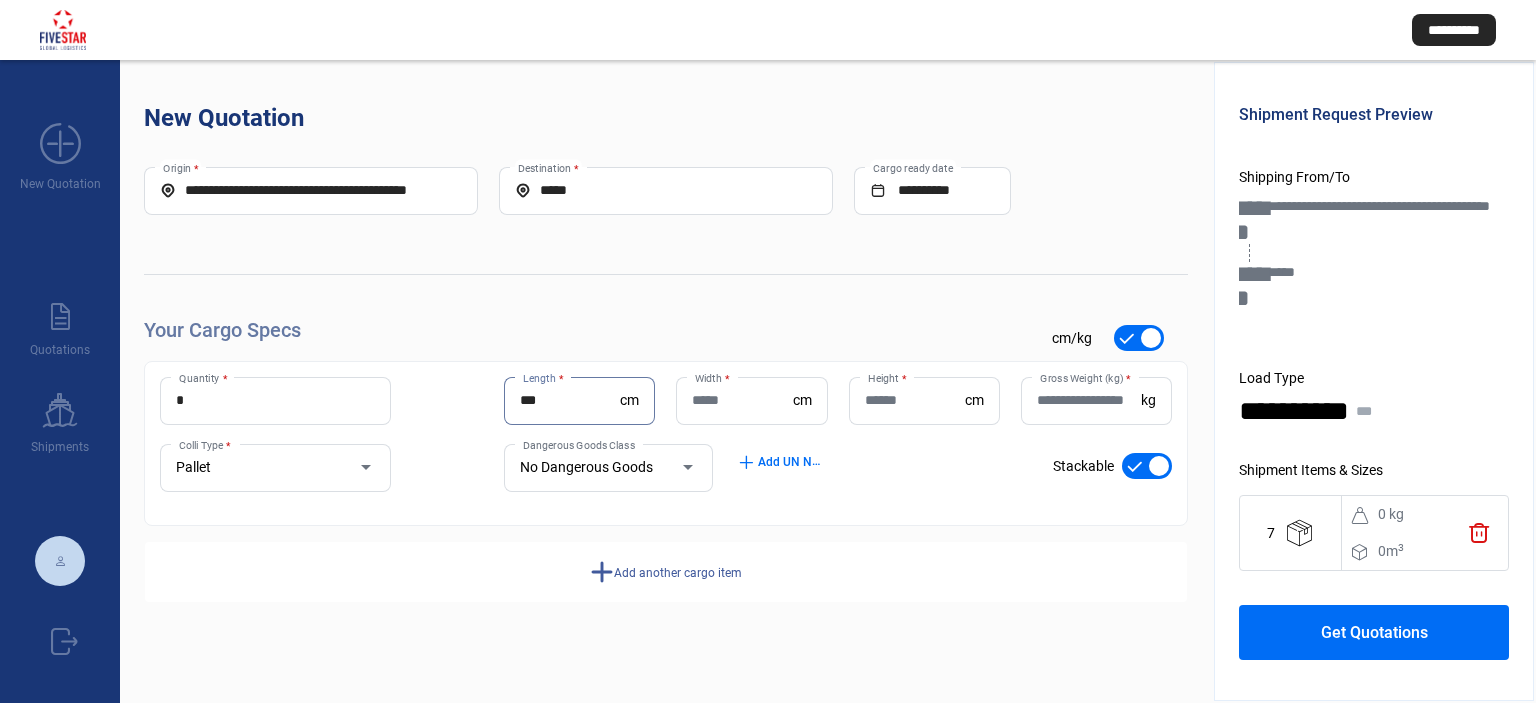 type on "***" 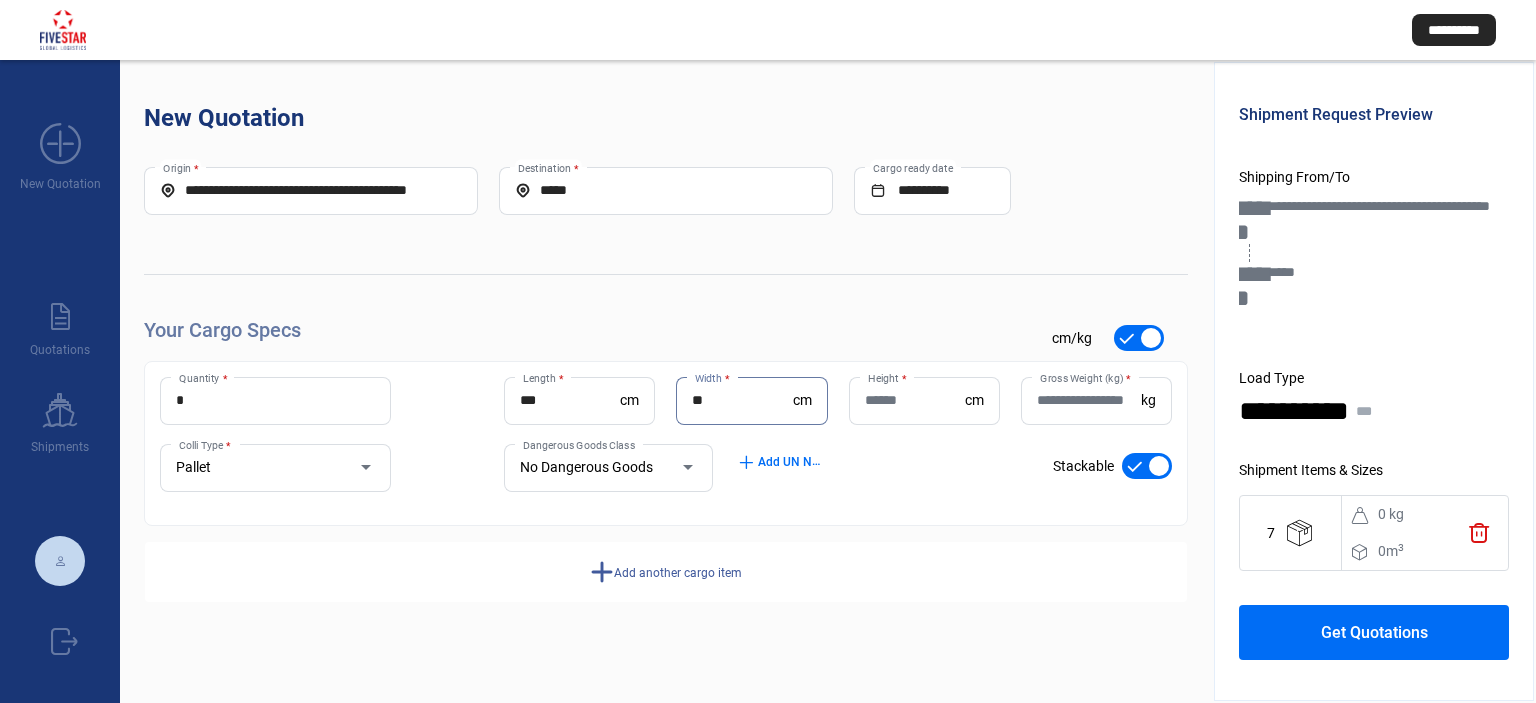 type on "**" 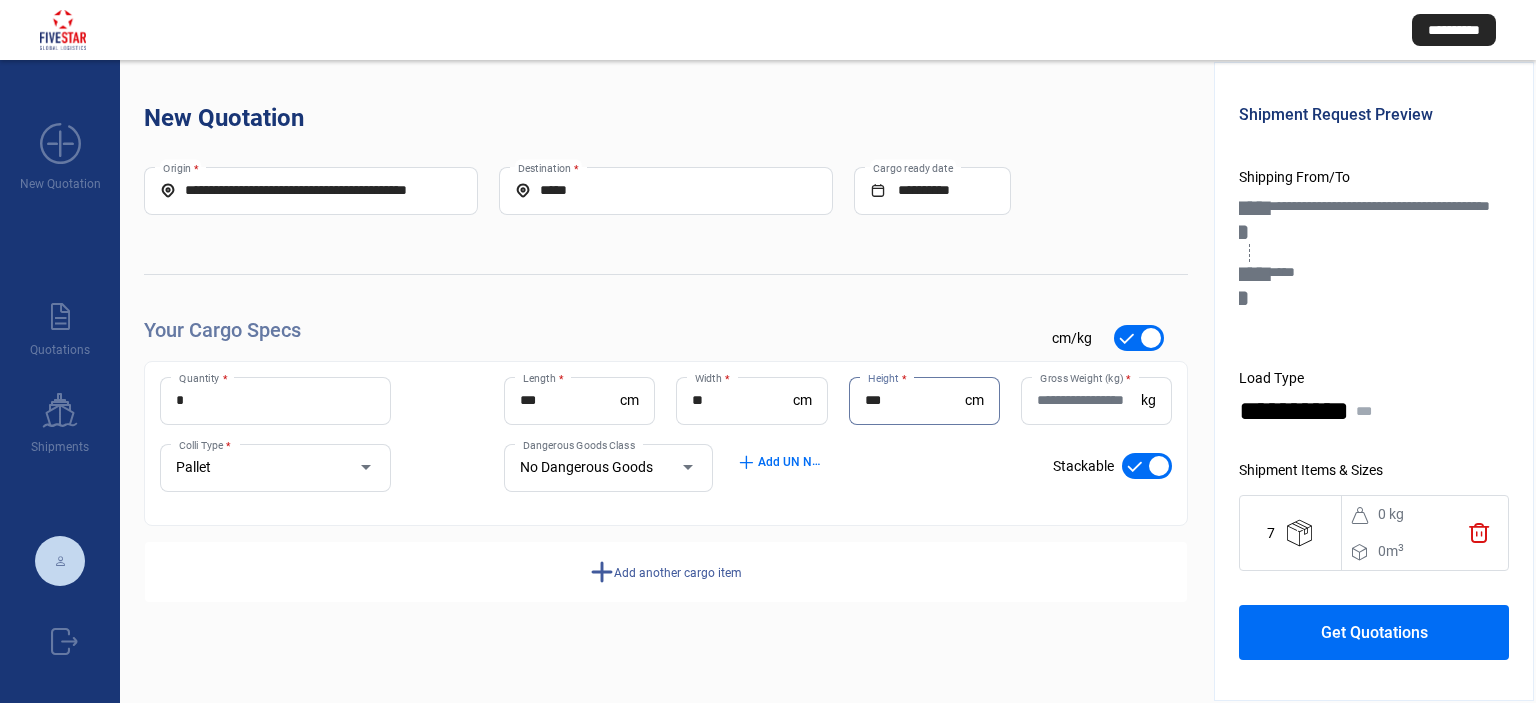 type on "***" 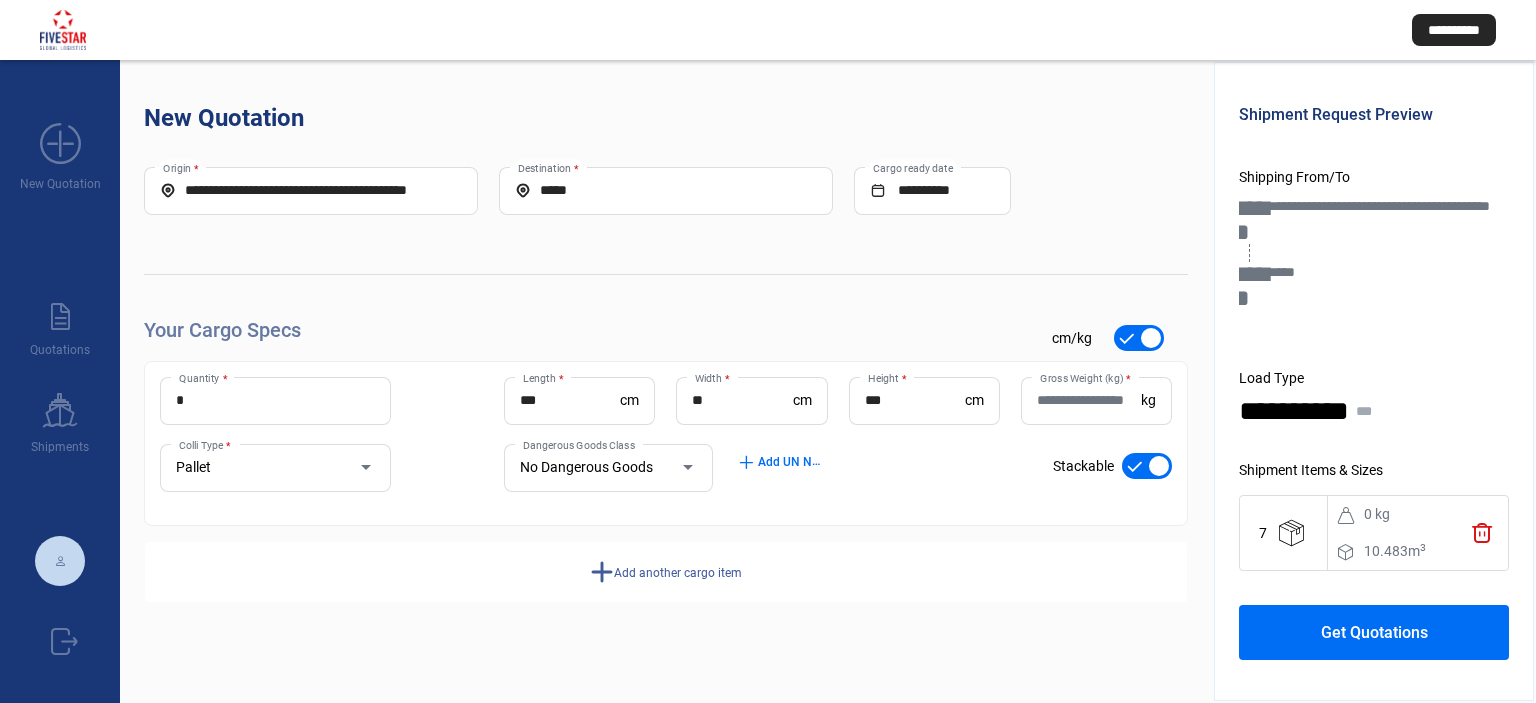 click on "Gross Weight (kg)  *" at bounding box center [1089, 400] 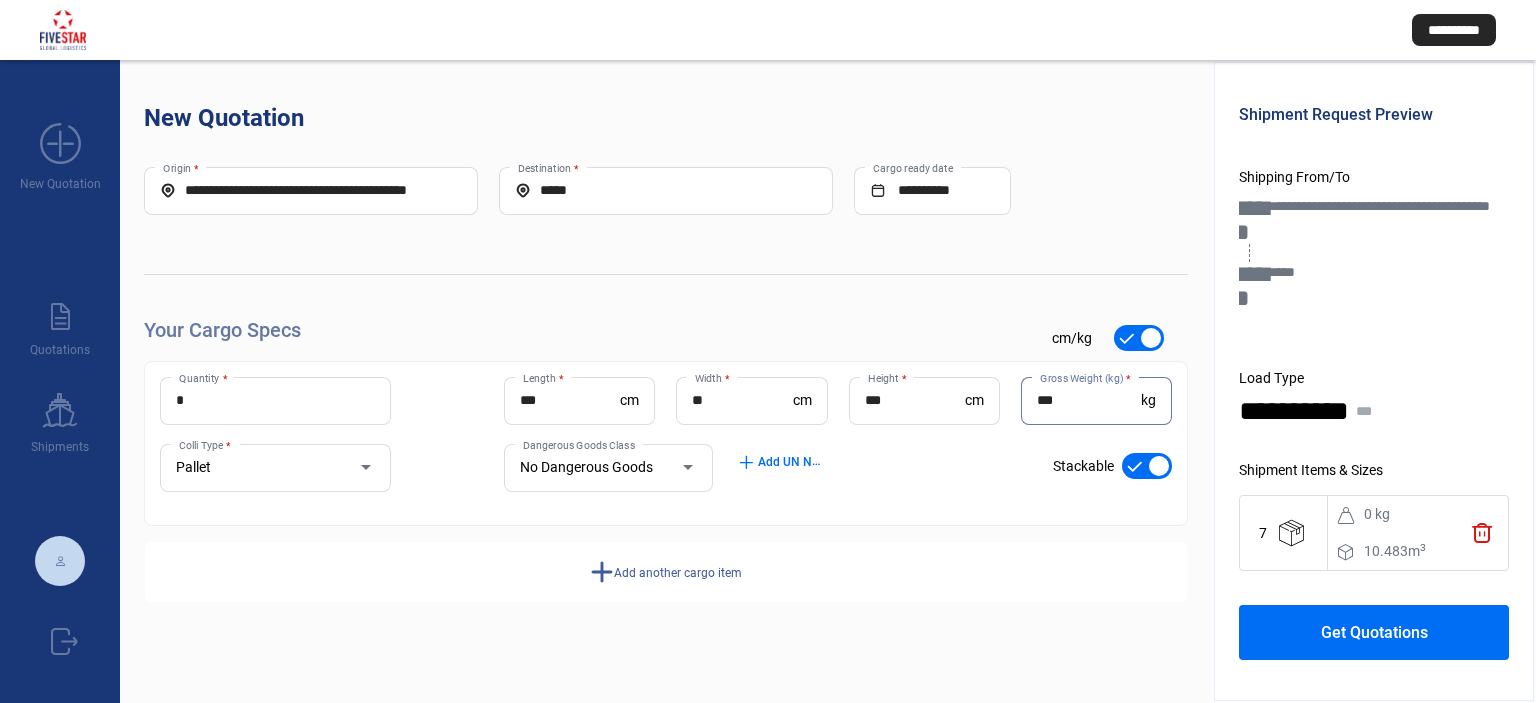 type on "***" 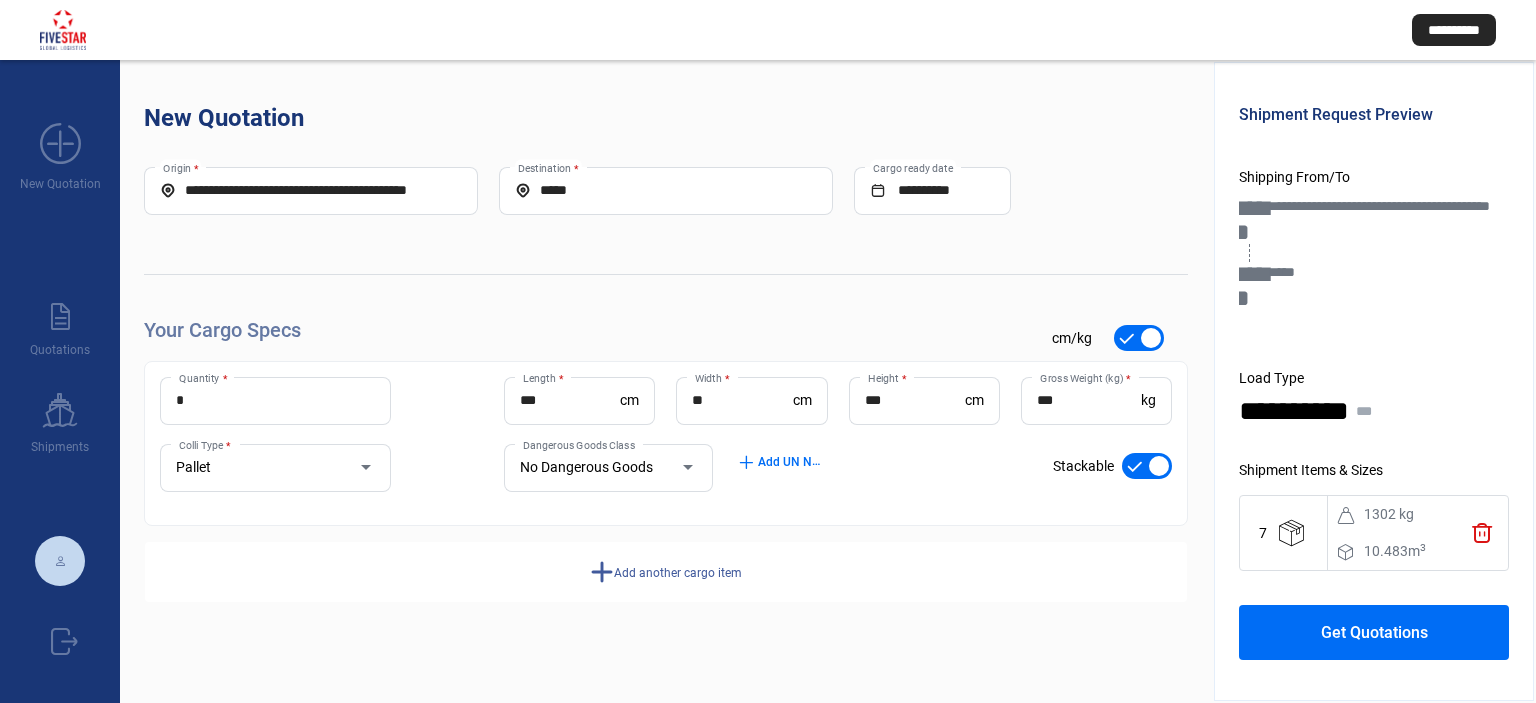 click on "Get Quotations" at bounding box center (1374, 632) 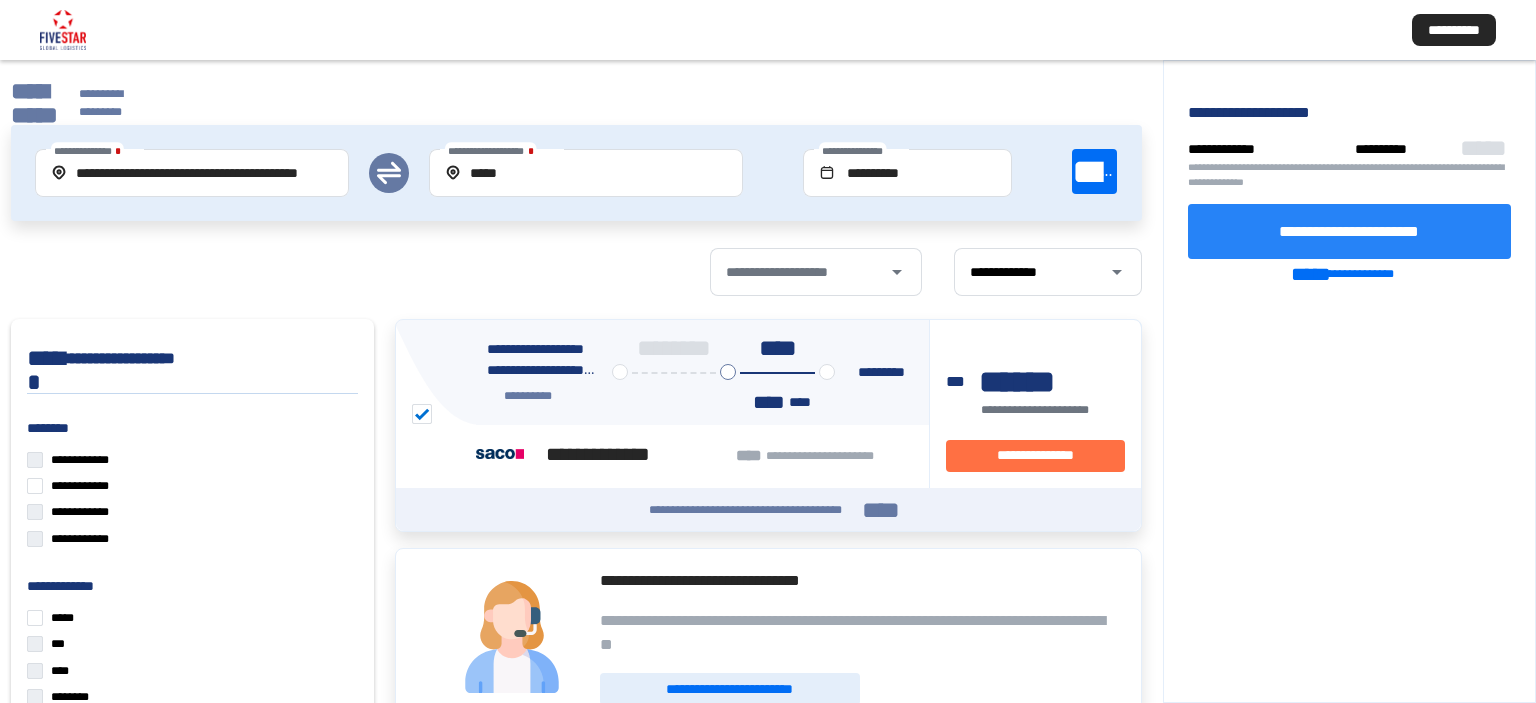 click on "**********" at bounding box center (1349, 230) 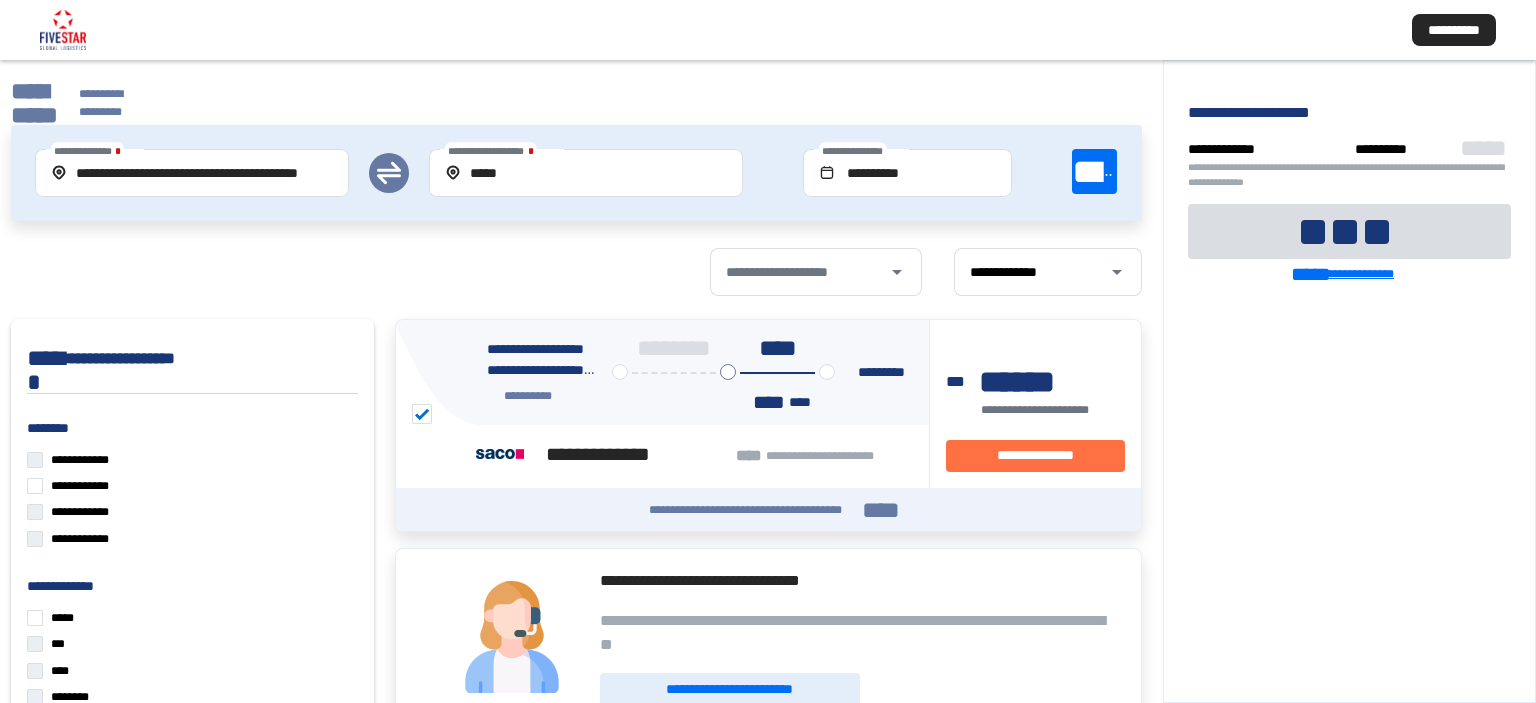 click on "**********" at bounding box center (1362, 274) 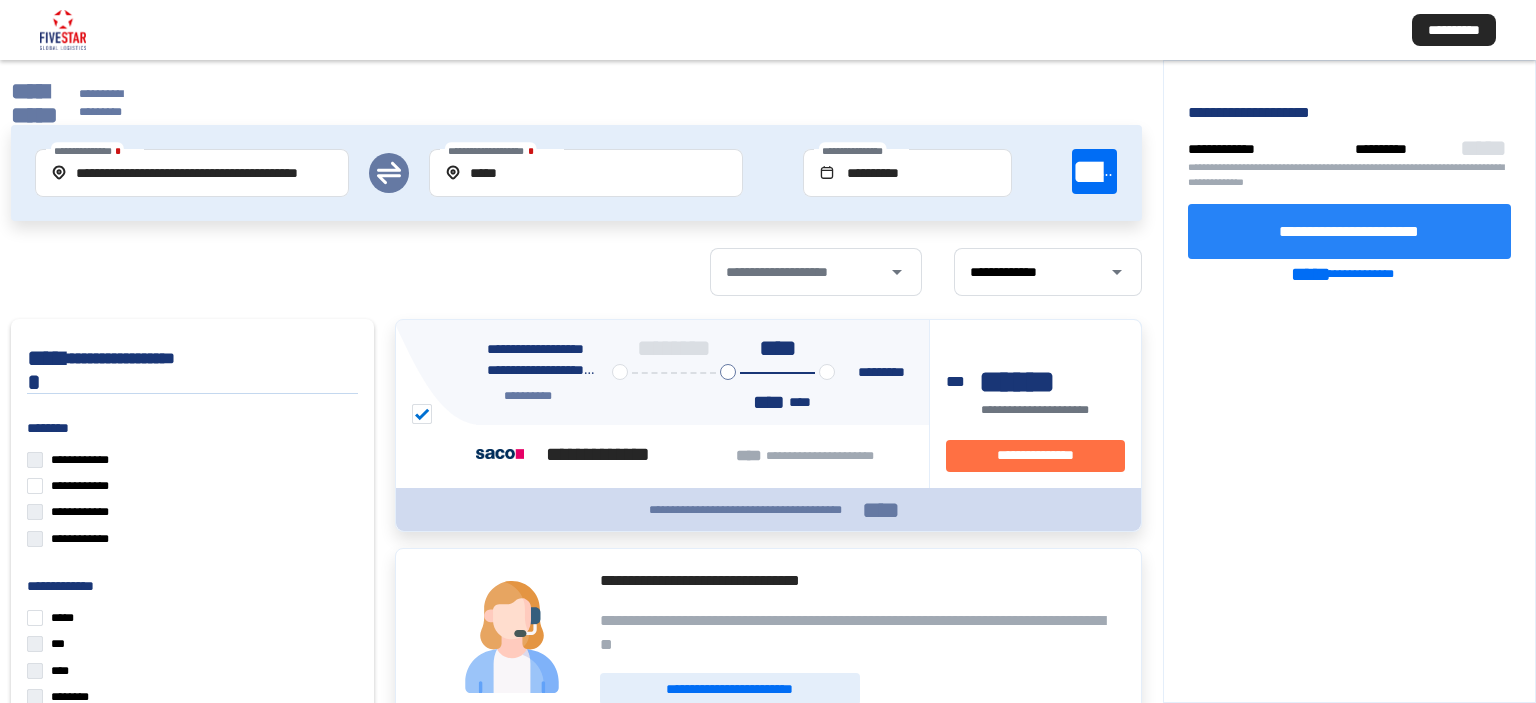 click on "****" at bounding box center [881, 510] 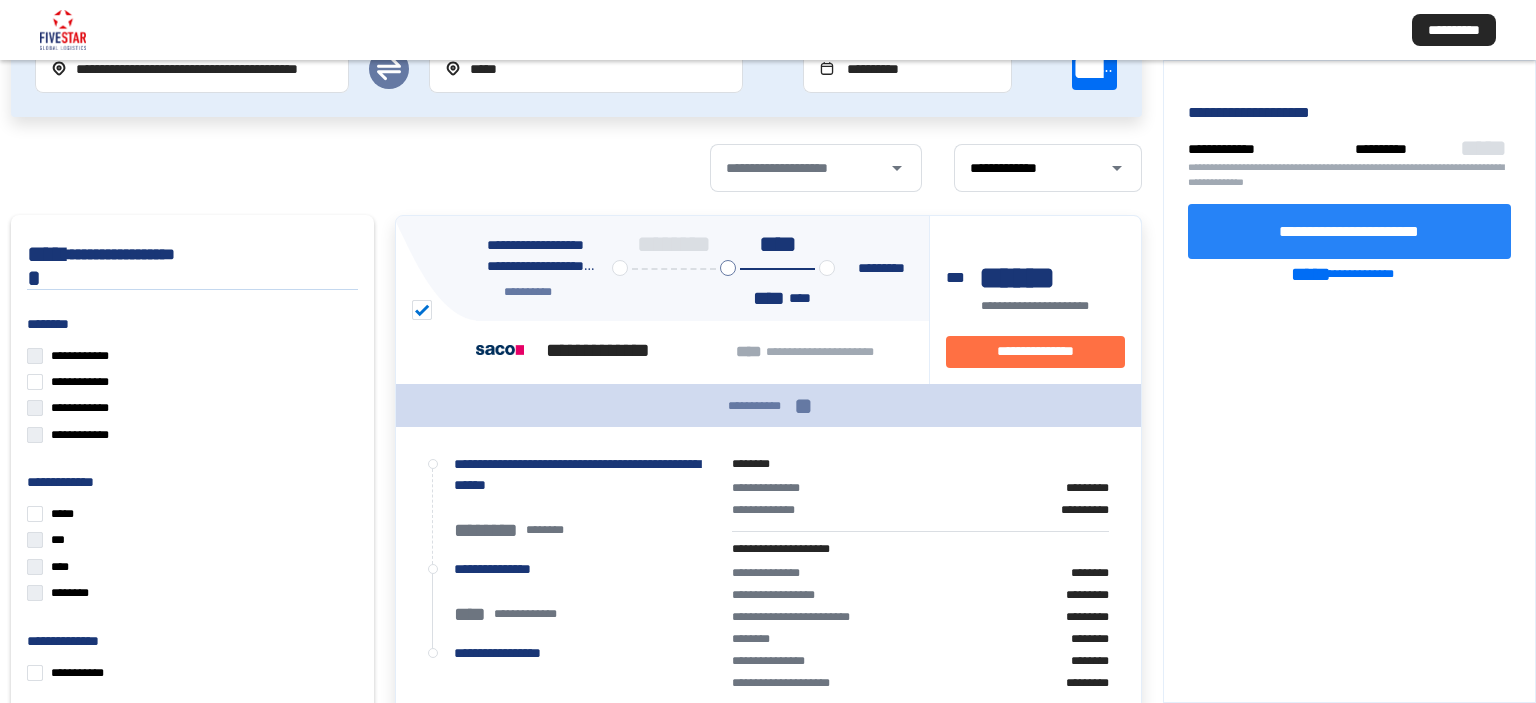 scroll, scrollTop: 0, scrollLeft: 0, axis: both 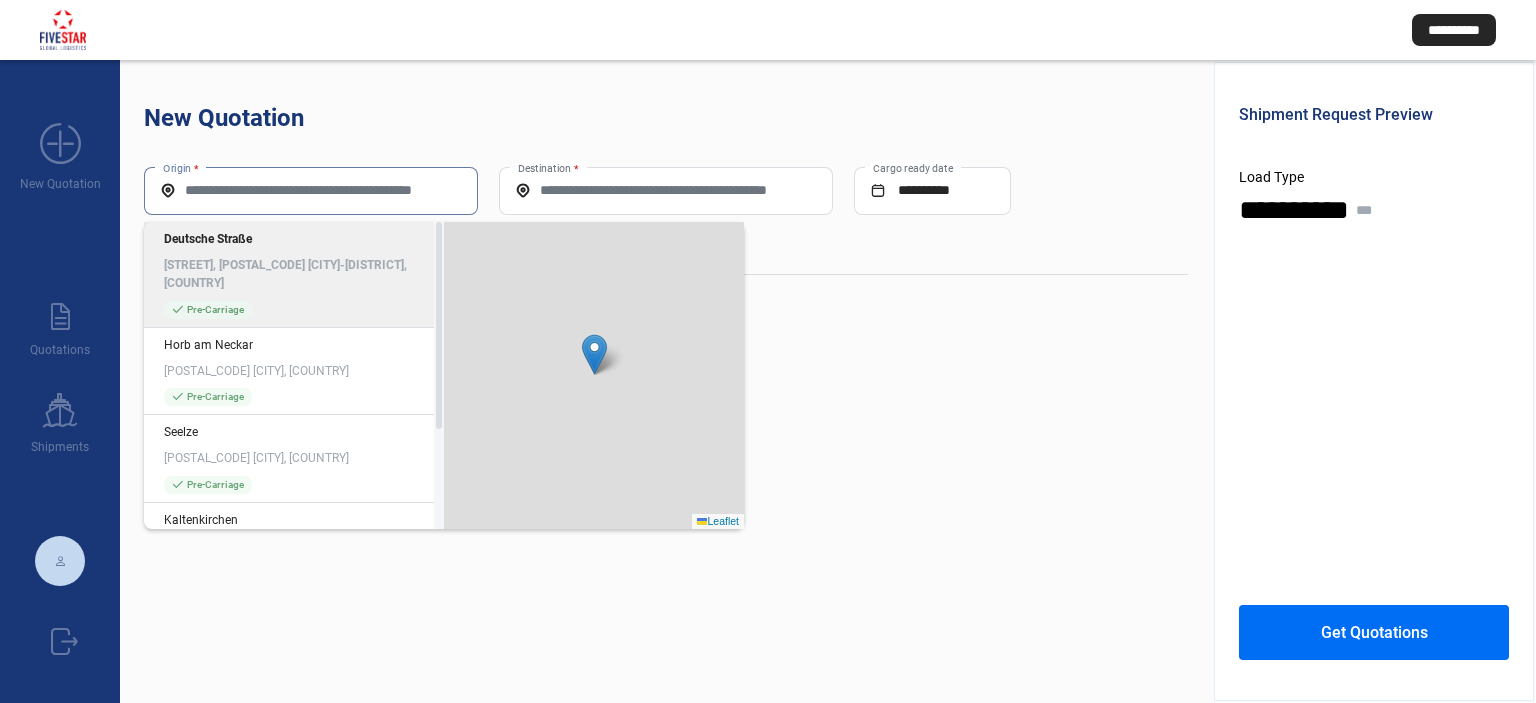 click on "Origin *" at bounding box center (311, 190) 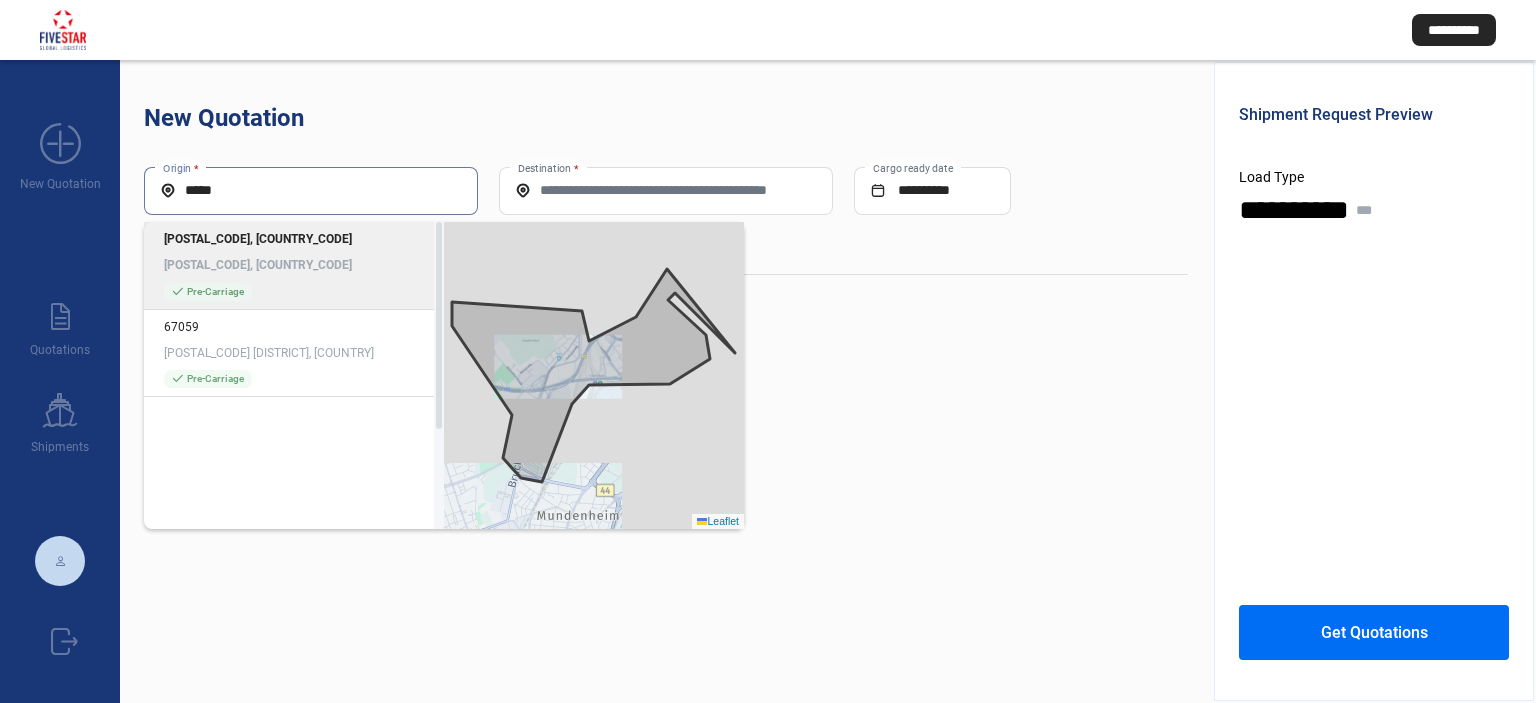 type on "*****" 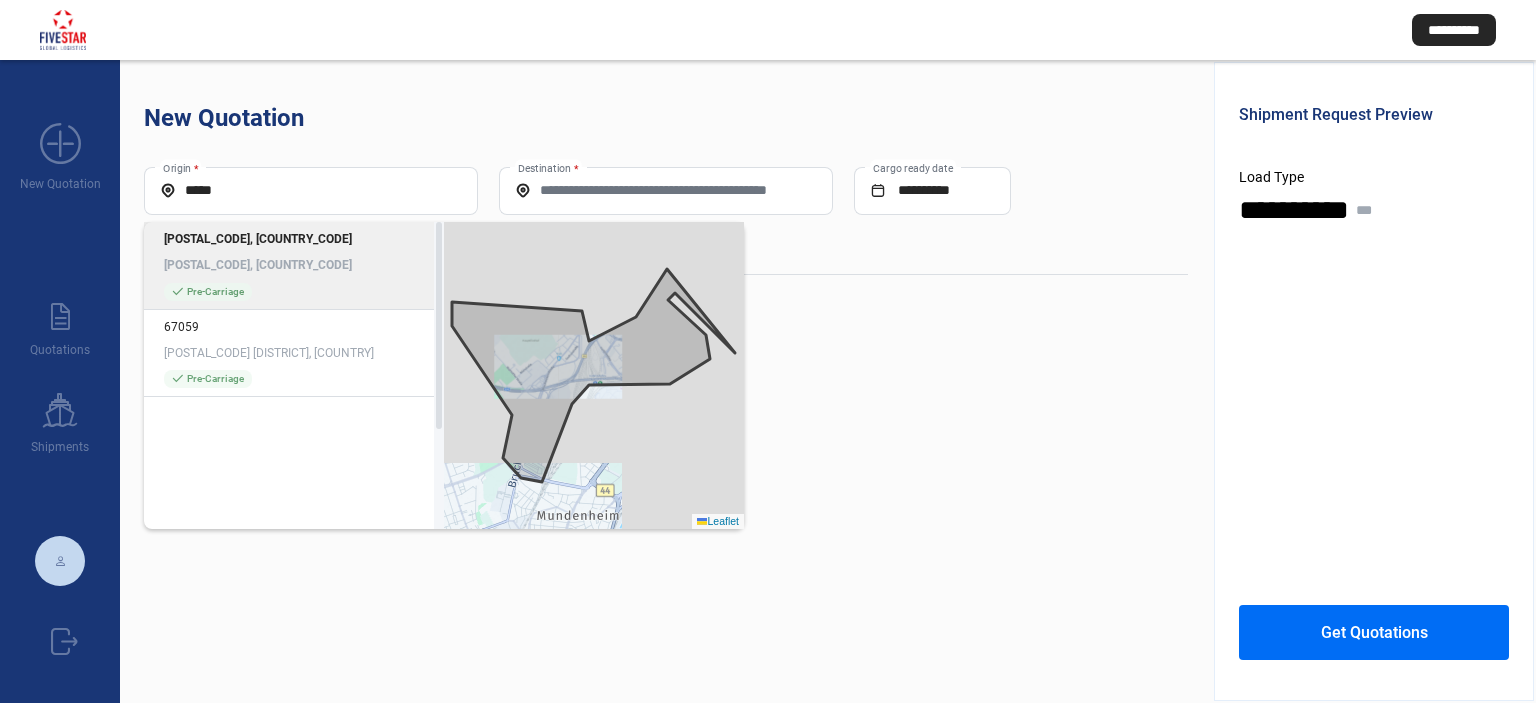 click on "[POSTAL_CODE], [COUNTRY_CODE]" at bounding box center (294, 239) 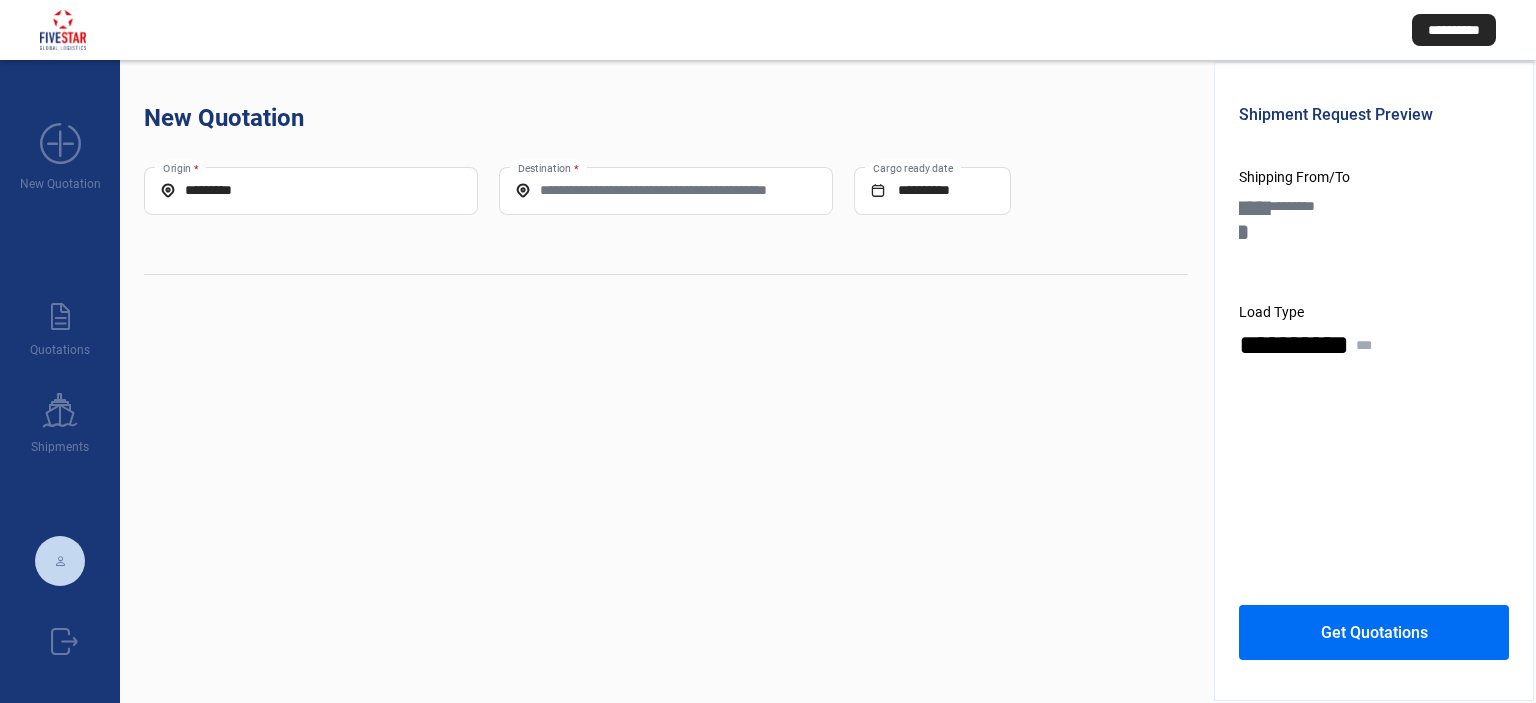 click on "Destination *" at bounding box center [666, 190] 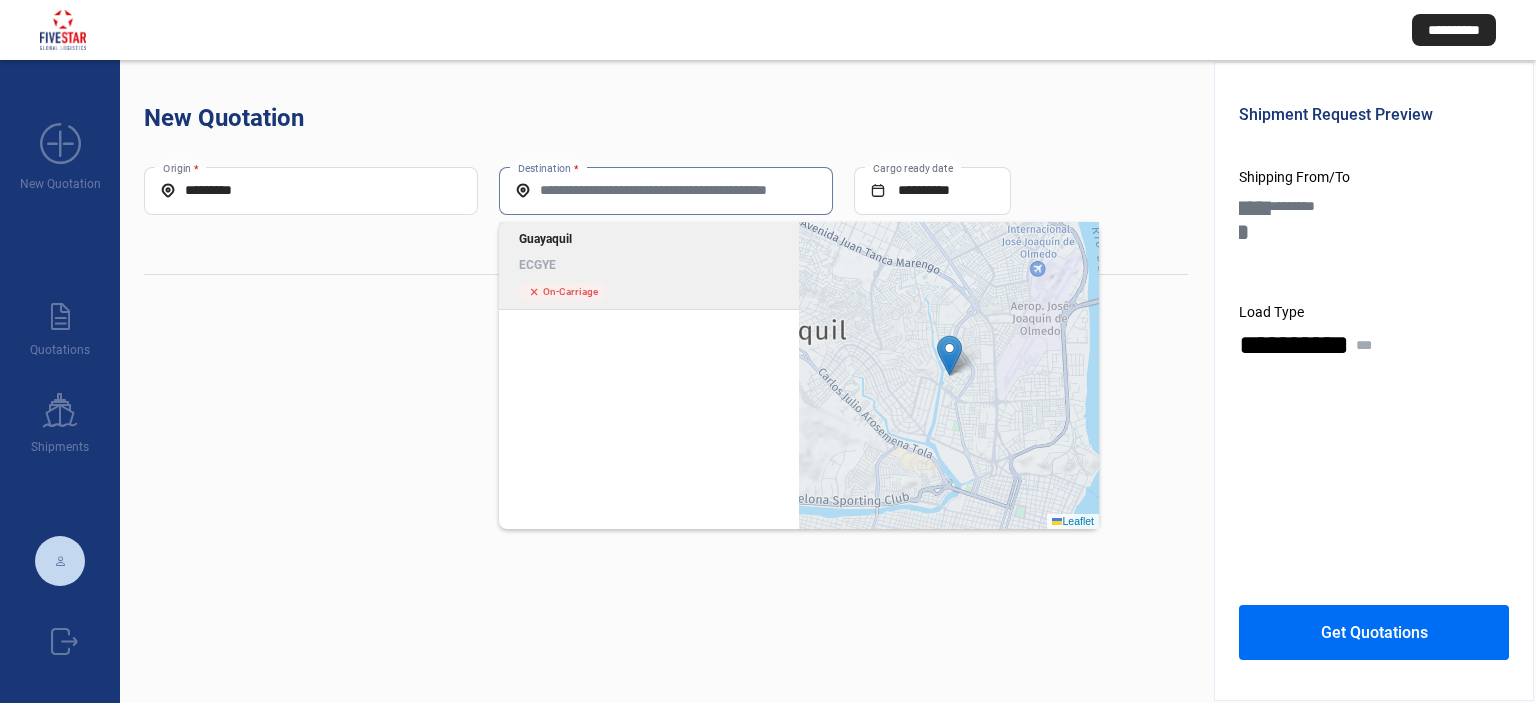 click on "cross  On-Carriage" at bounding box center (649, 291) 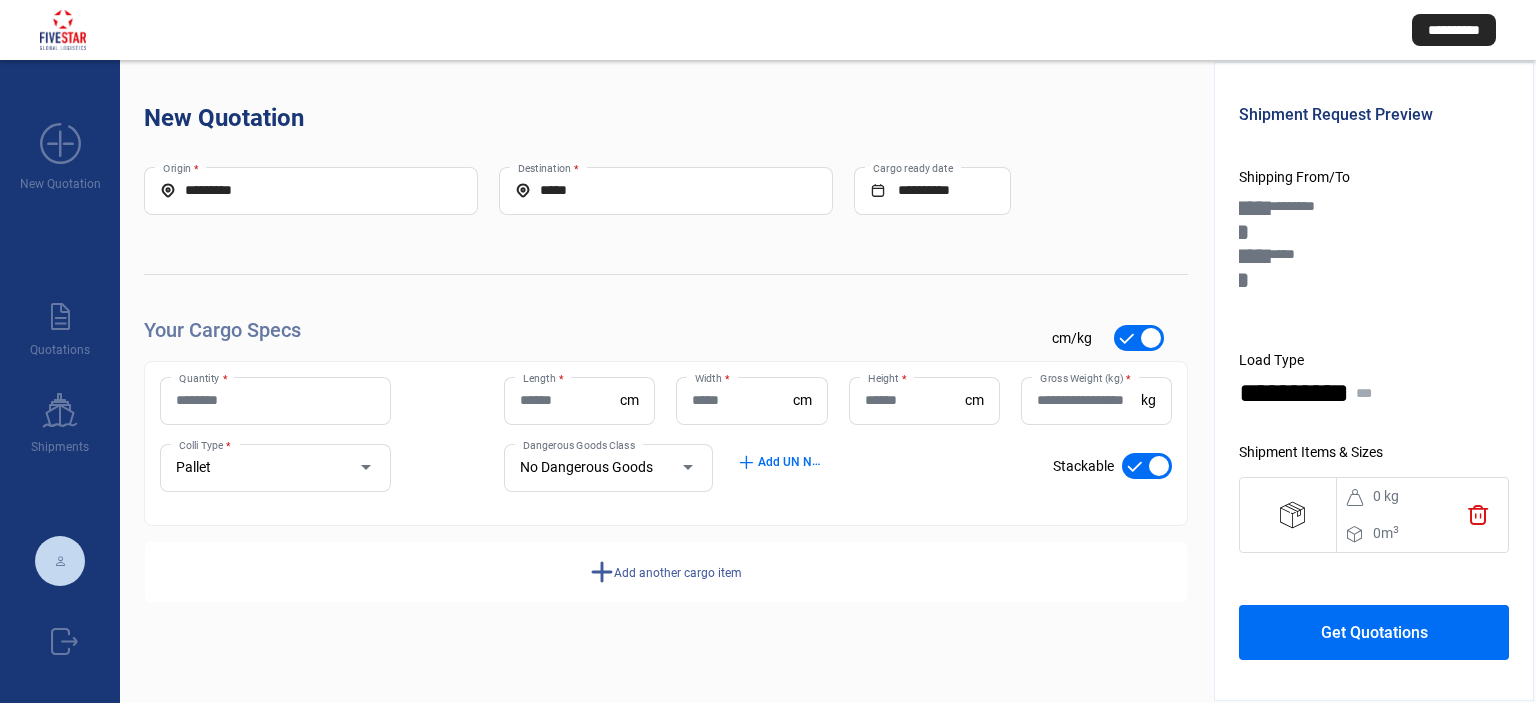 click on "Quantity *" at bounding box center (275, 401) 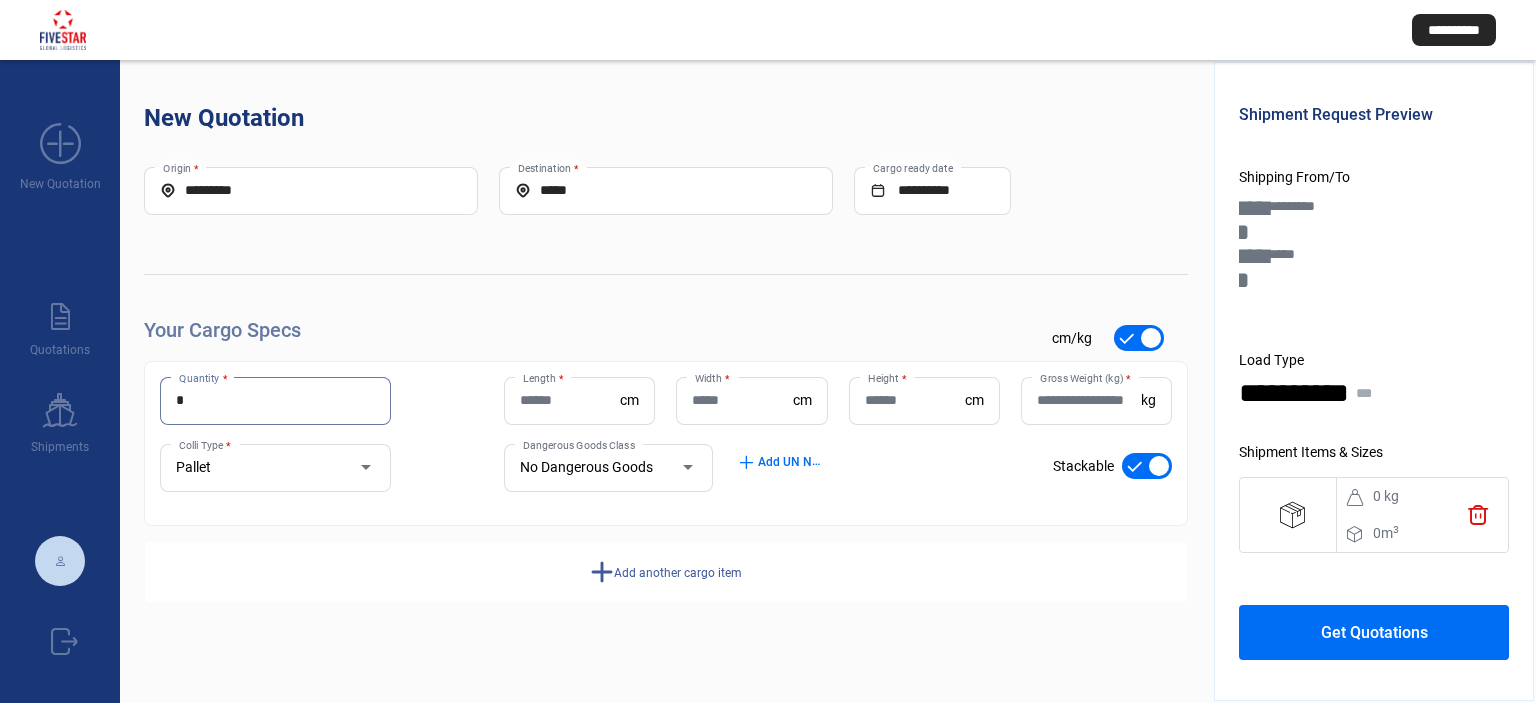 type on "*" 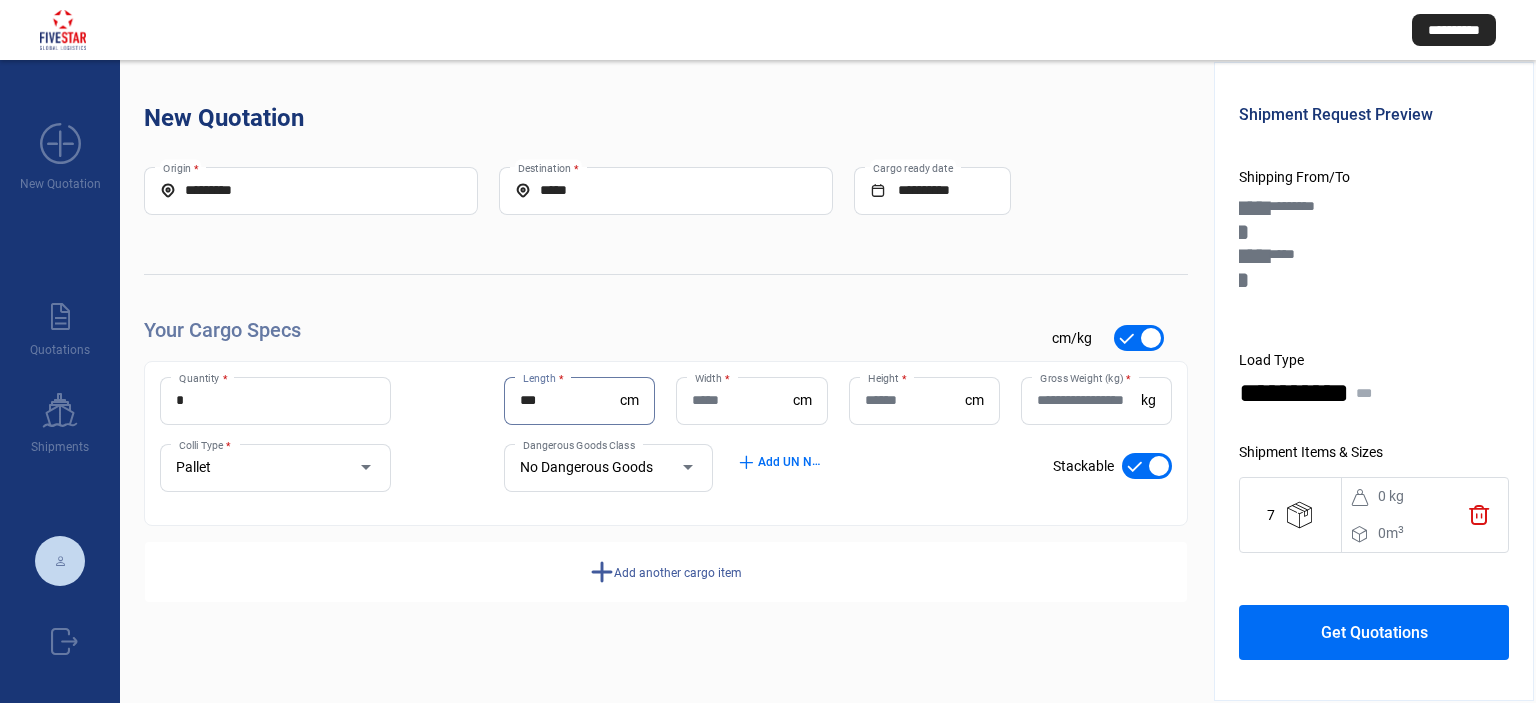 type on "***" 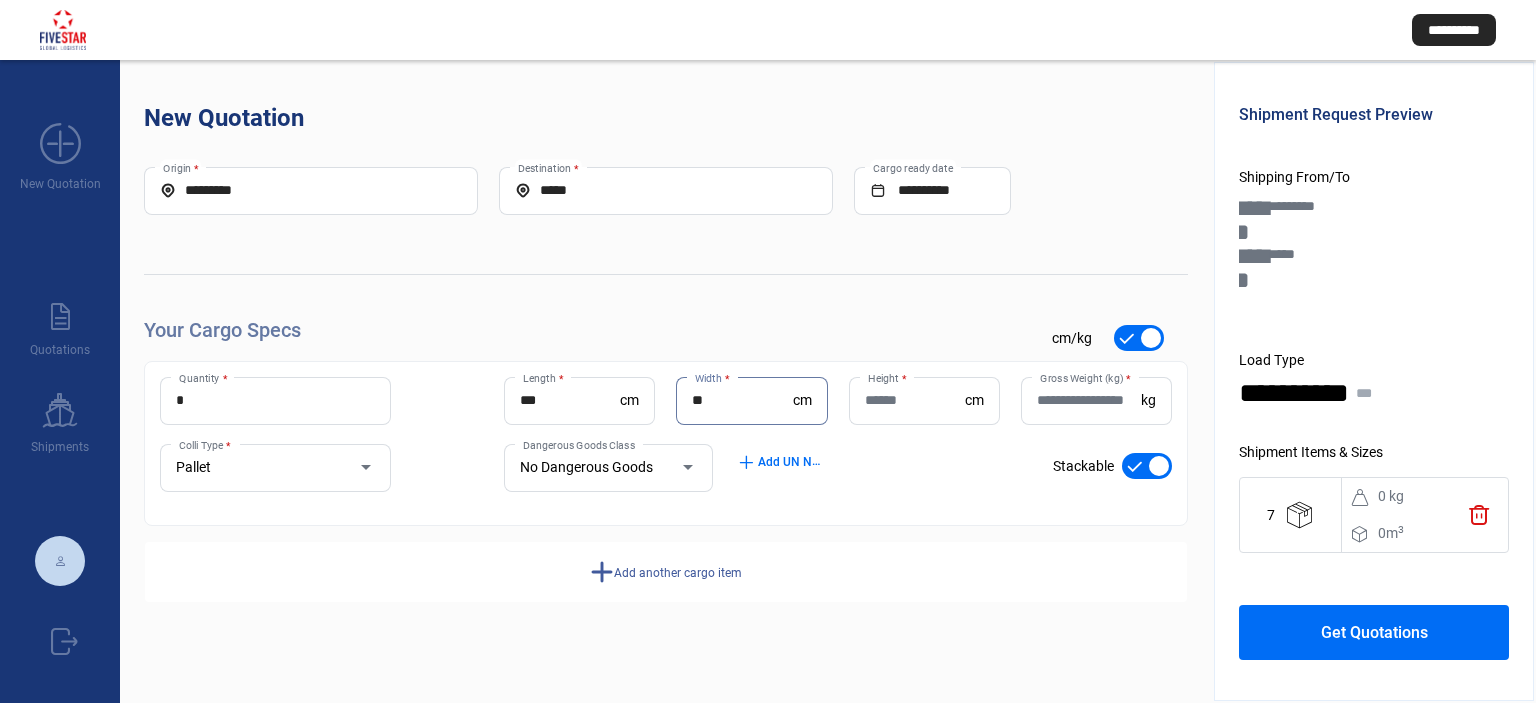 type on "**" 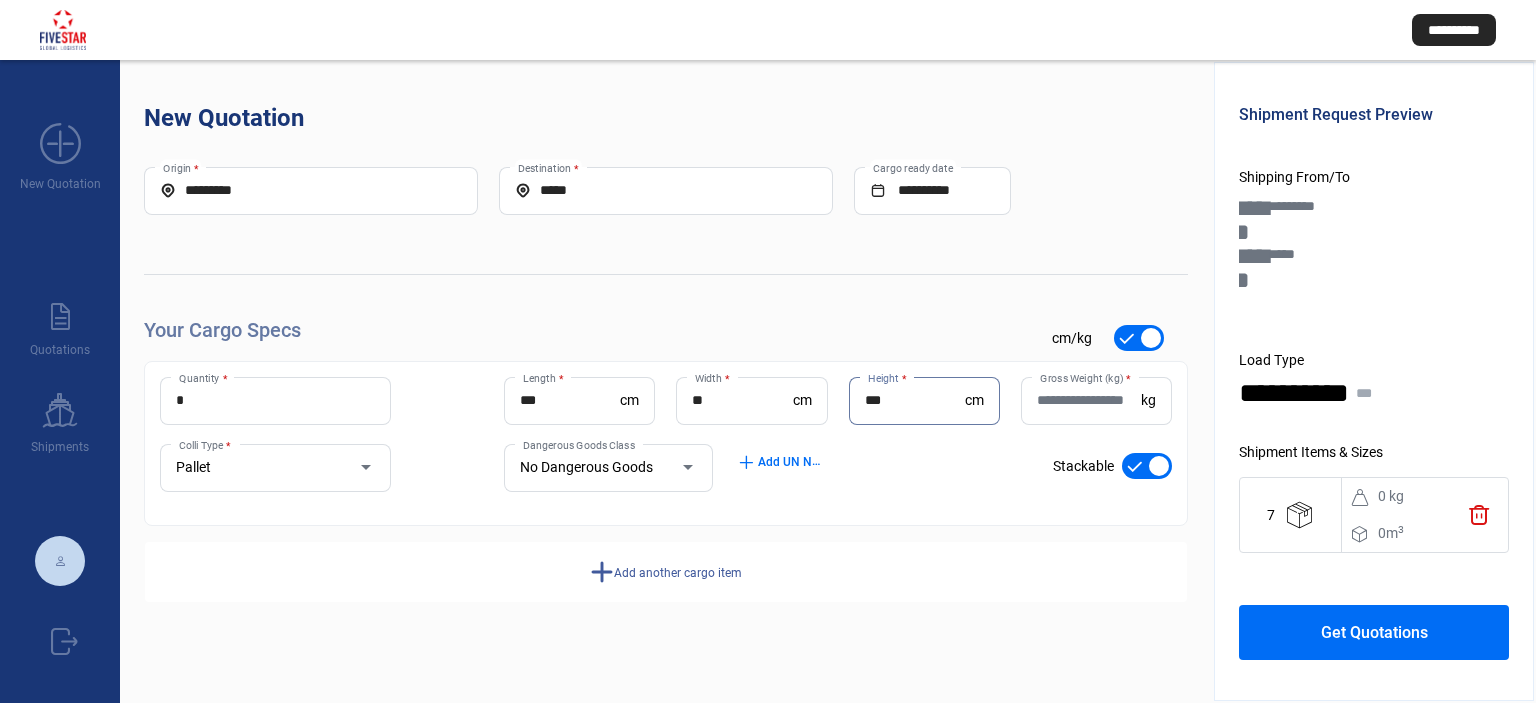type on "***" 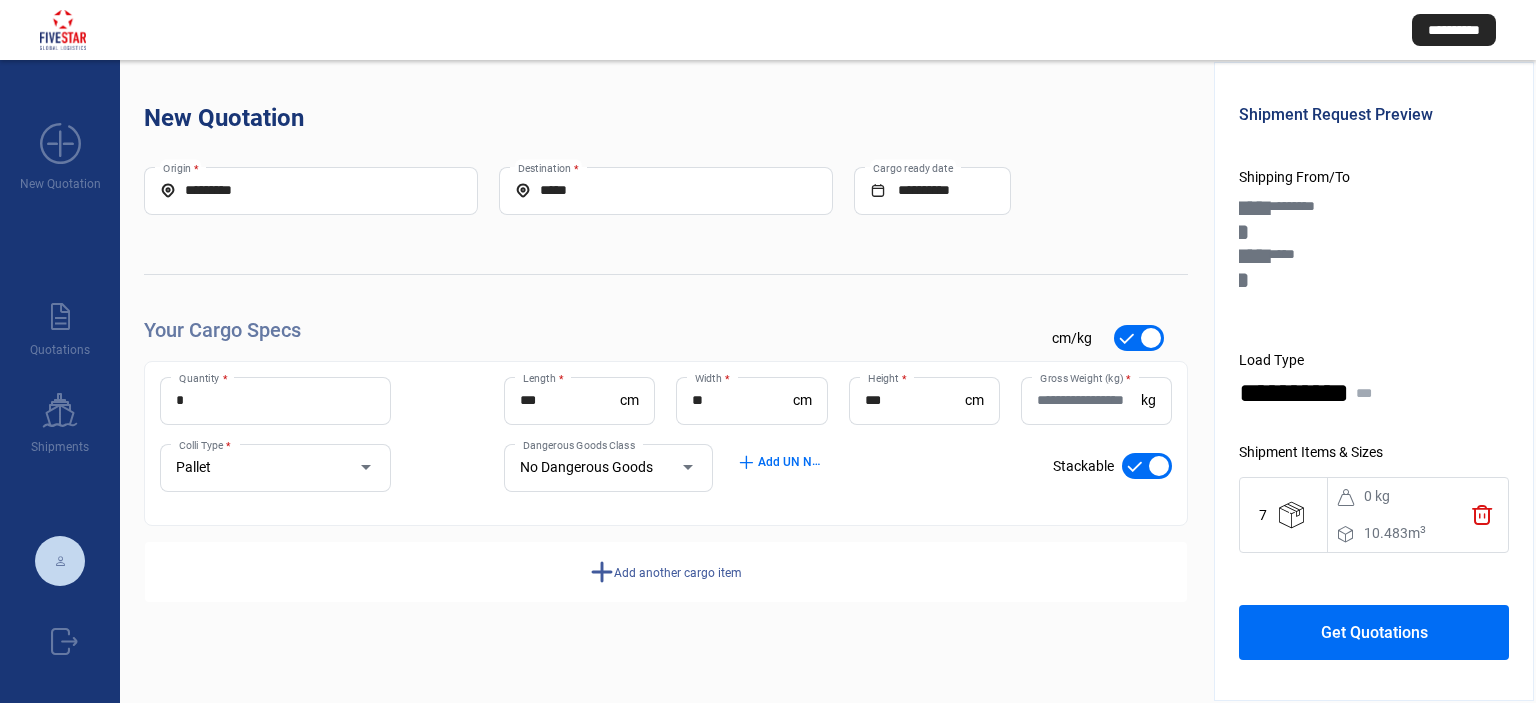 click on "Gross Weight (kg)  *" at bounding box center (1089, 400) 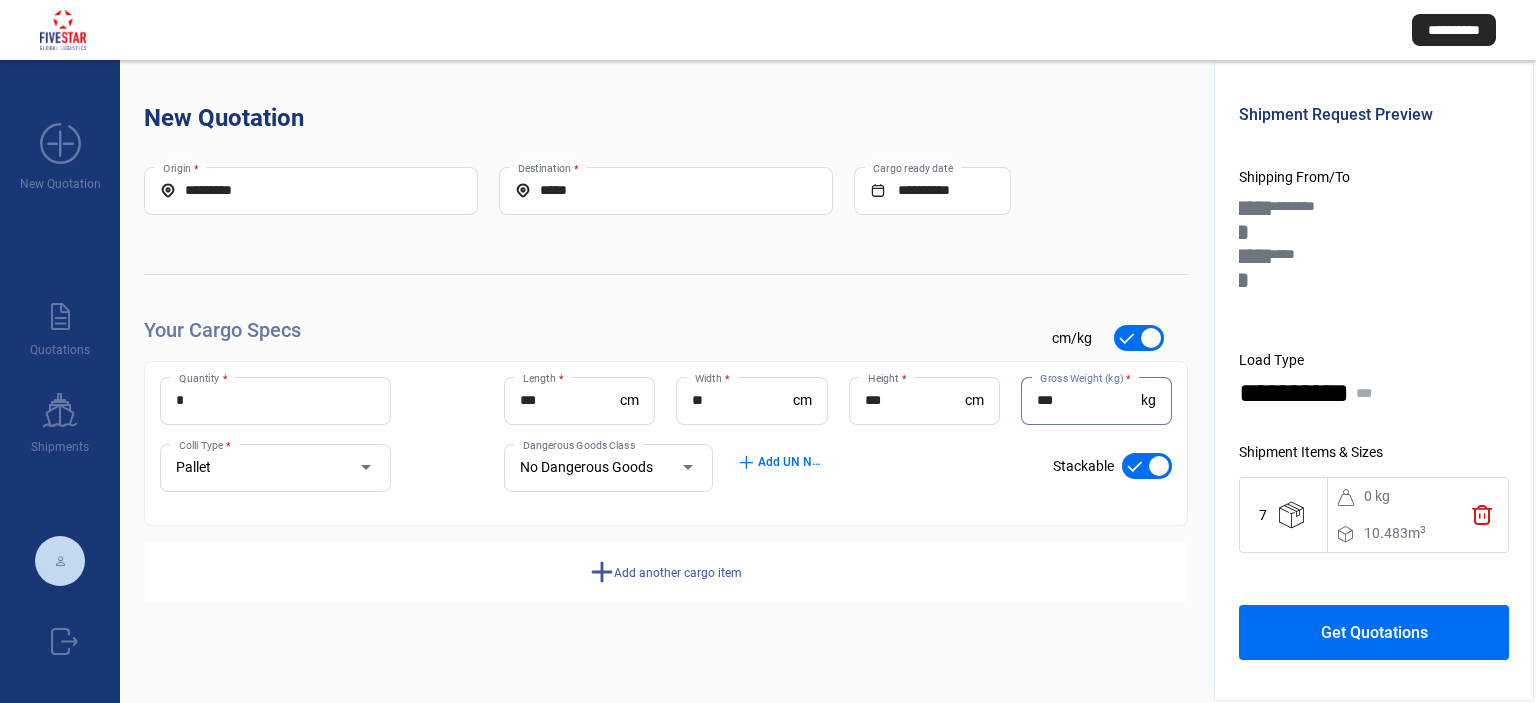 type on "***" 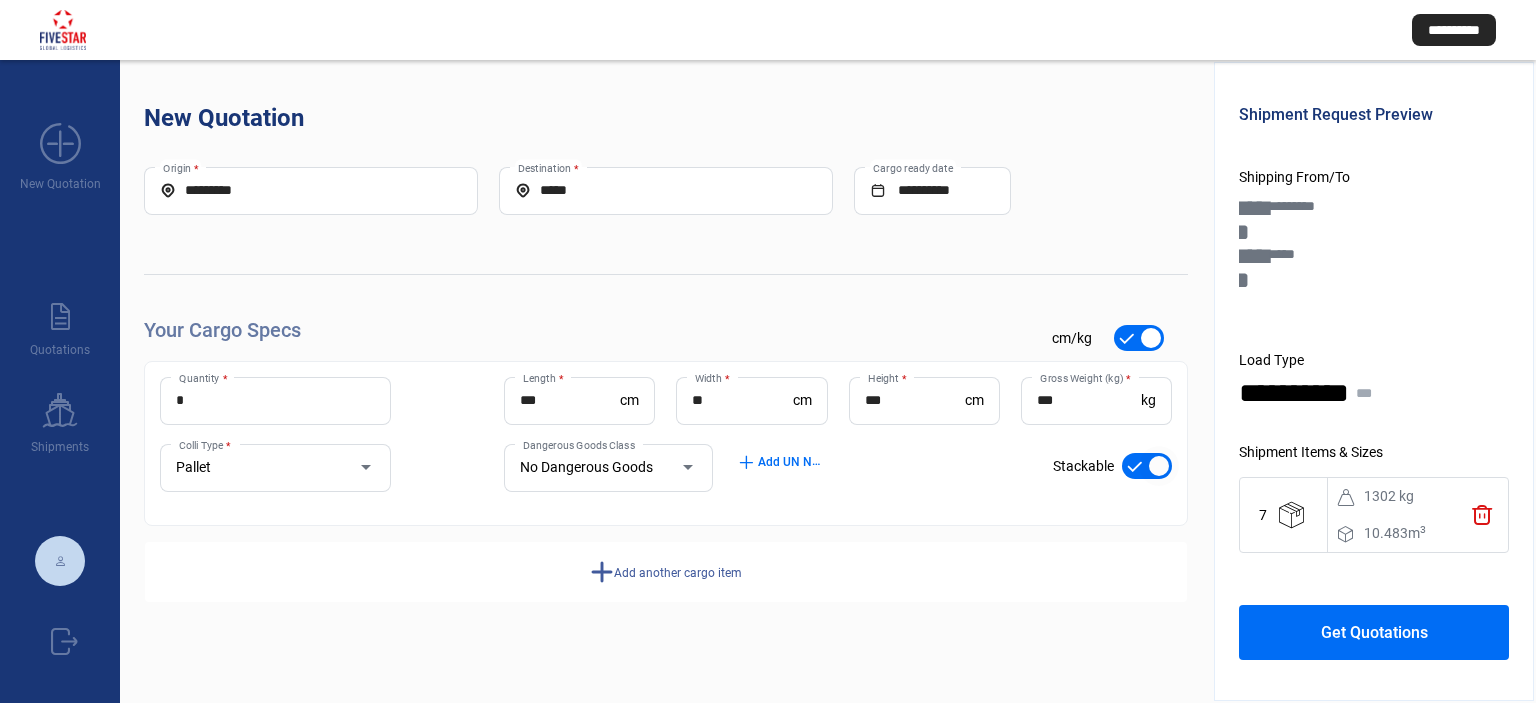 click at bounding box center (1147, 466) 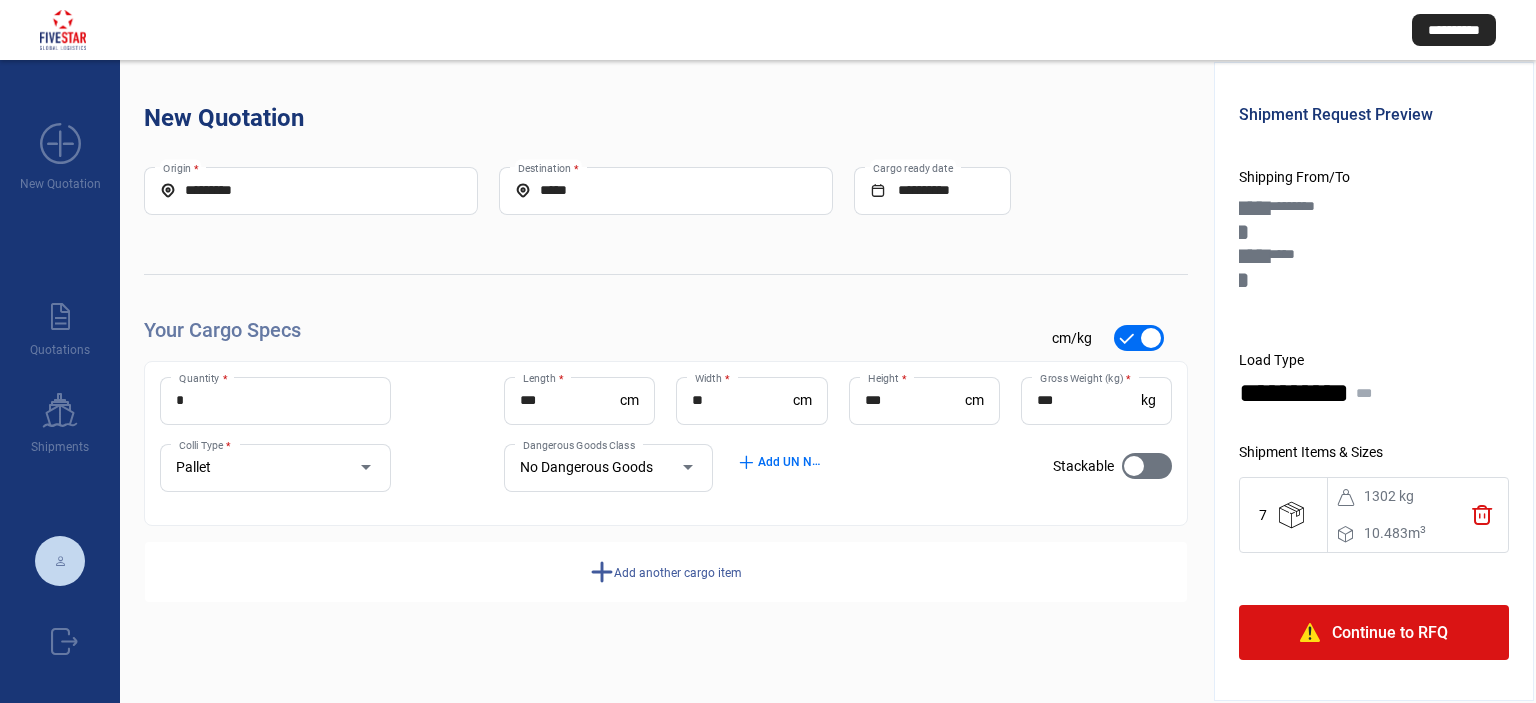 click on "Continue to RFQ" at bounding box center [1374, 632] 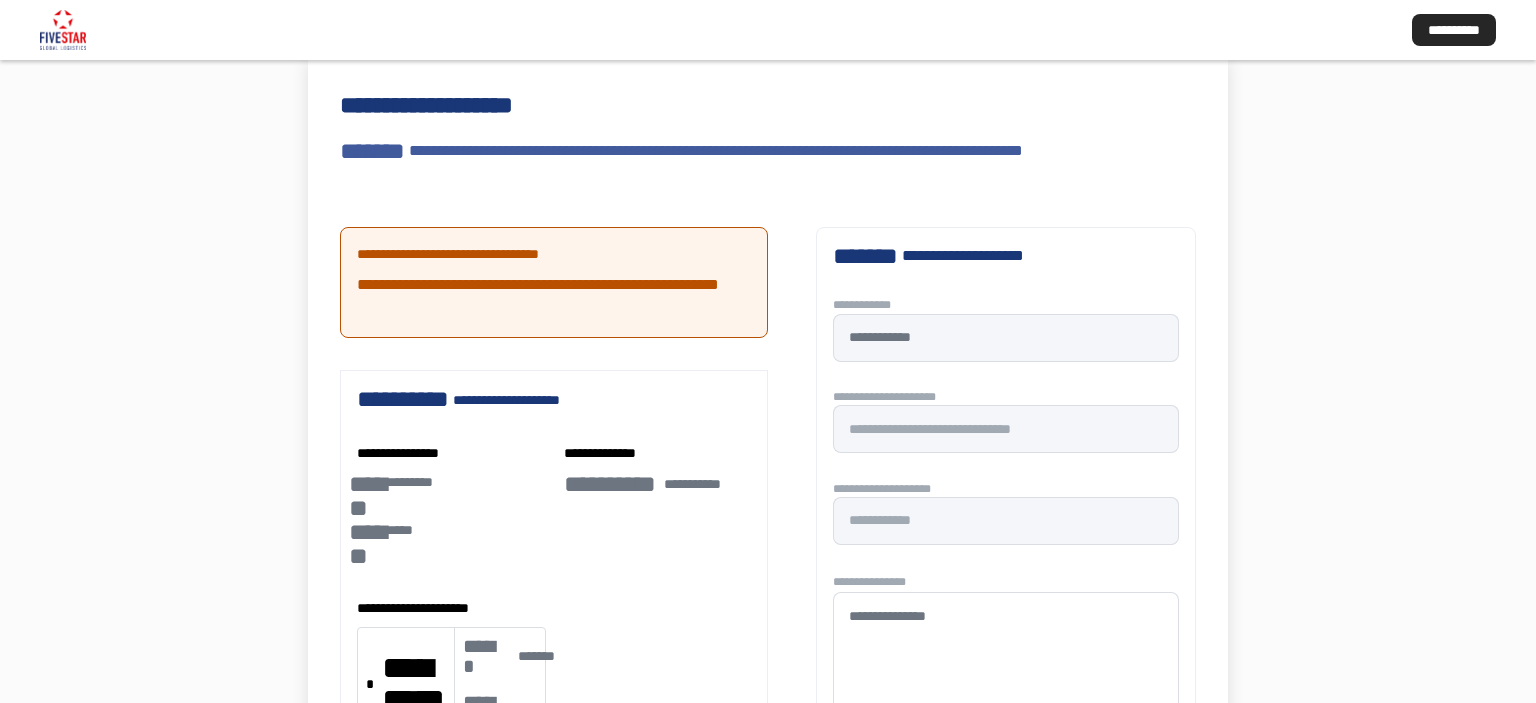 scroll, scrollTop: 100, scrollLeft: 0, axis: vertical 